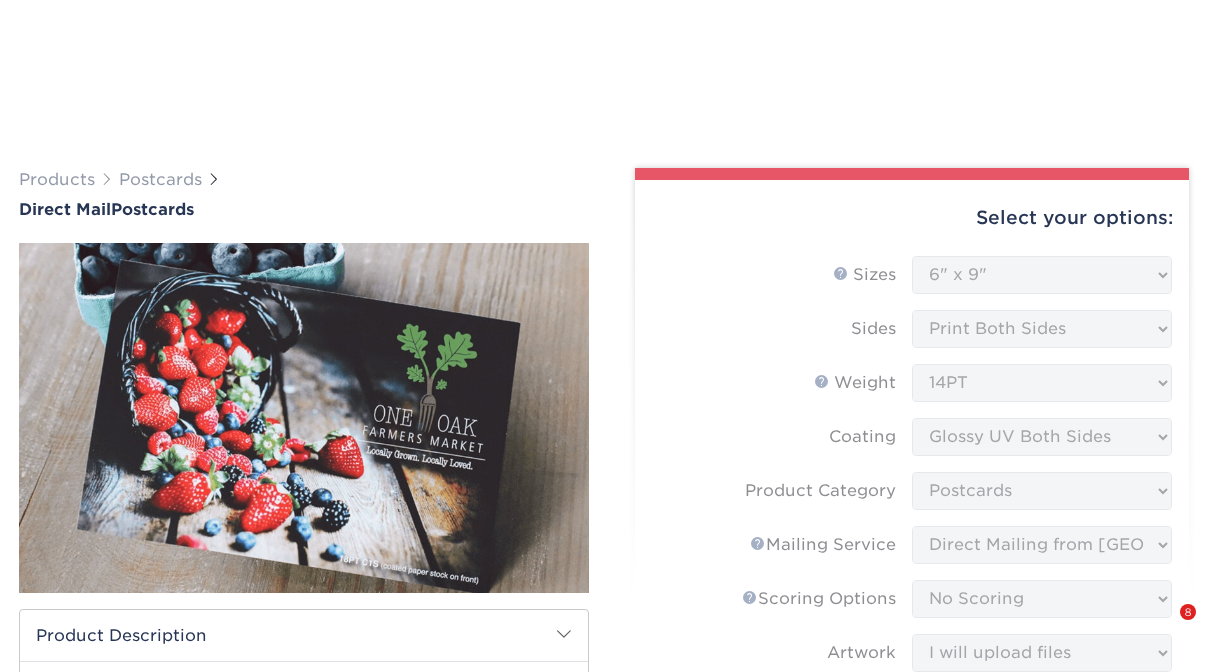 select on "6.00x9.00" 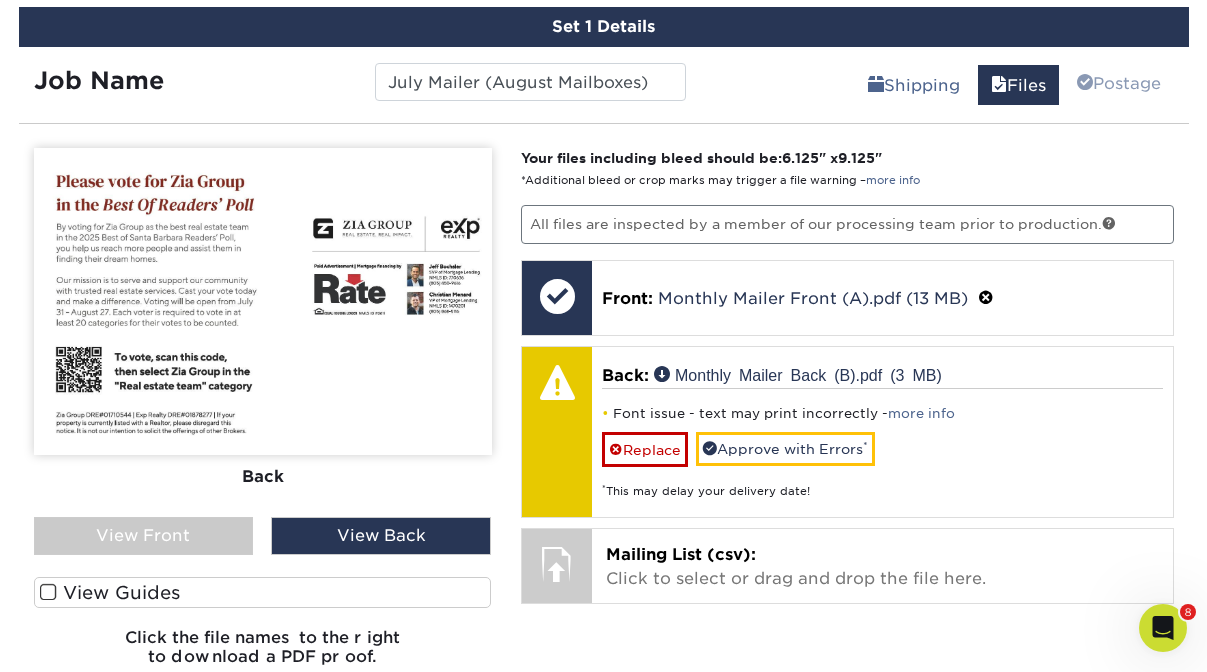 scroll, scrollTop: 0, scrollLeft: 0, axis: both 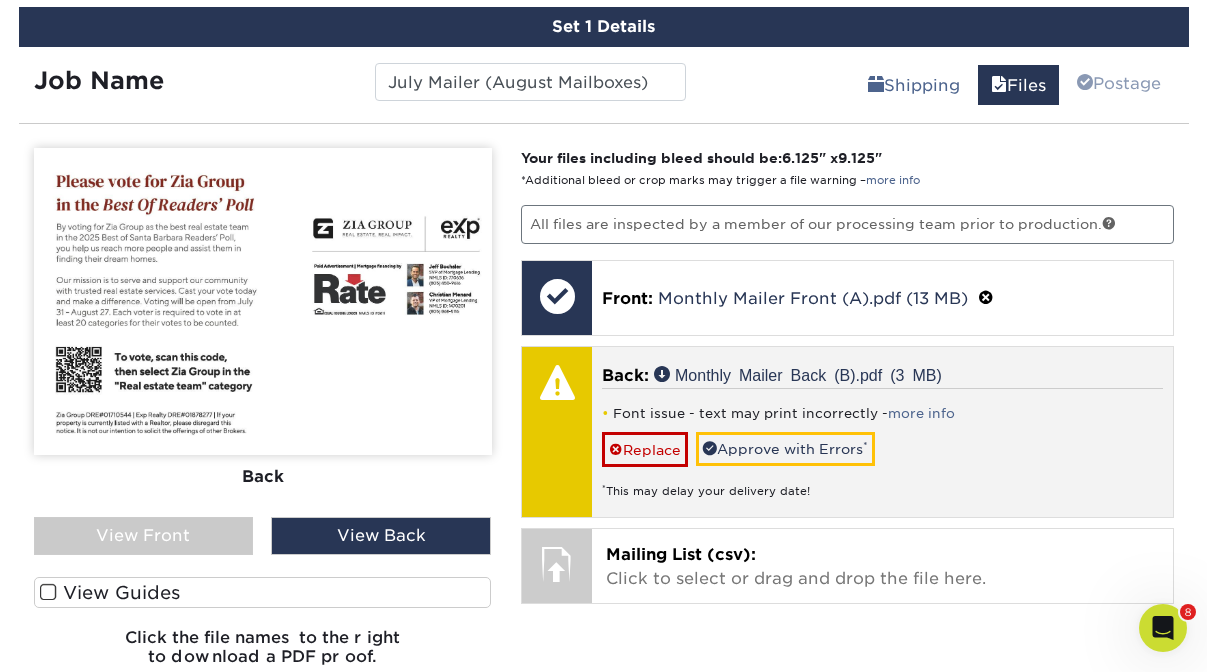 click on "* This may delay your delivery date!" at bounding box center (882, 483) 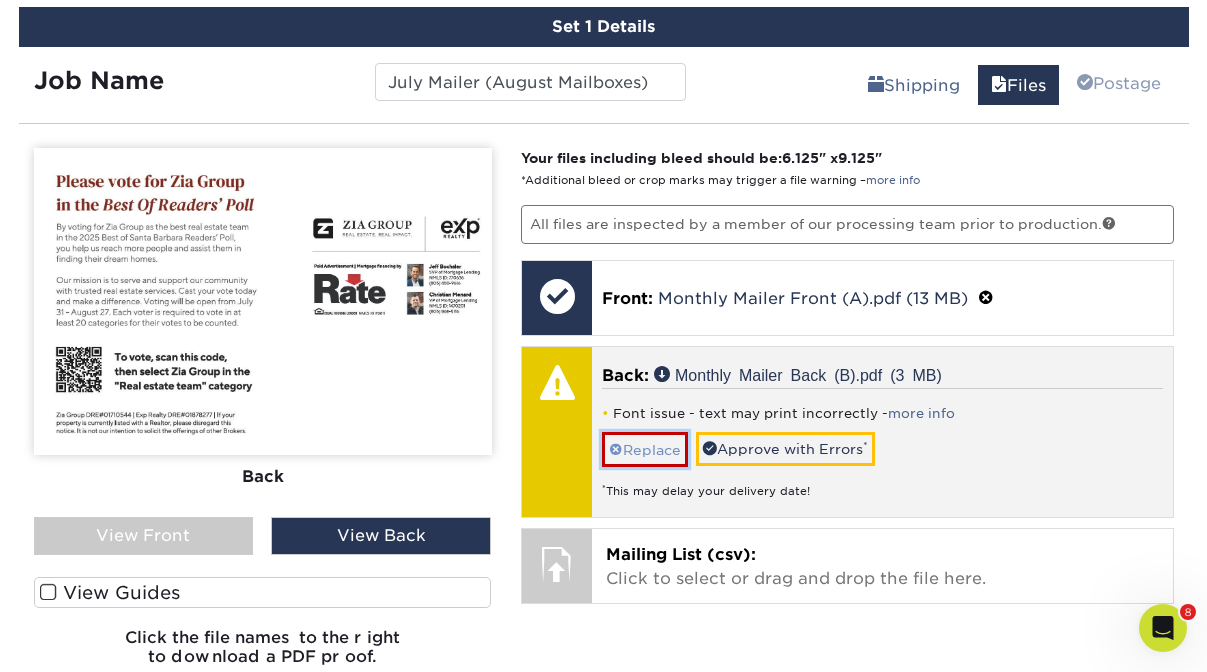 click on "Replace" at bounding box center (645, 449) 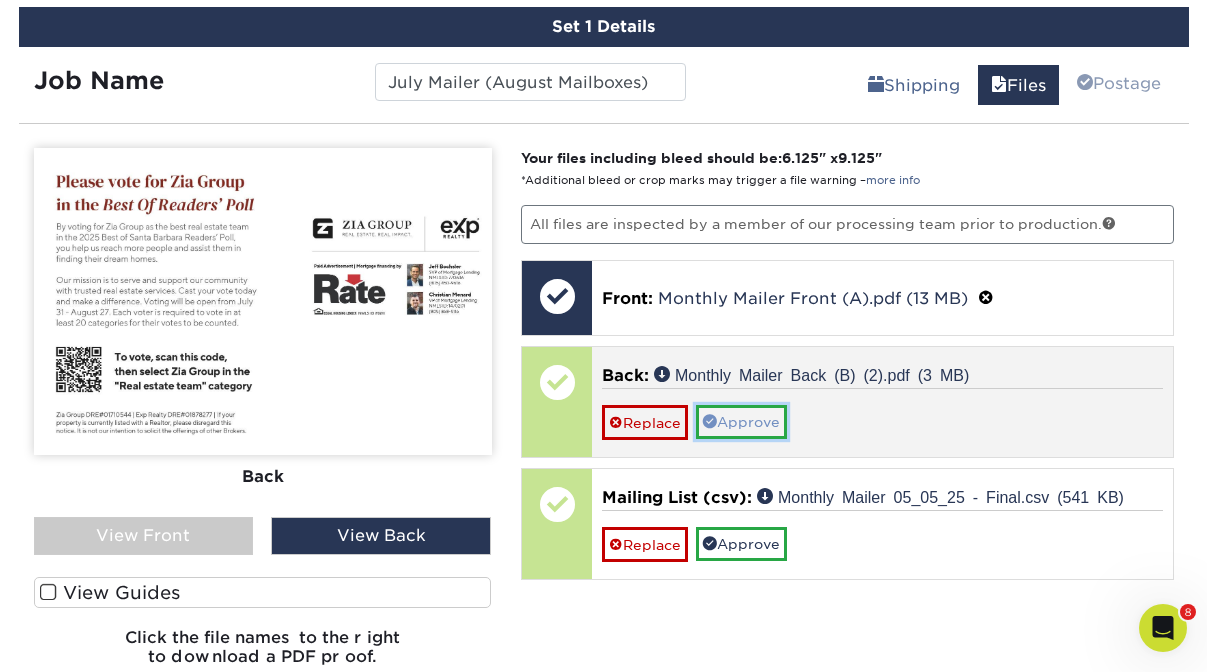 click on "Approve" at bounding box center [741, 422] 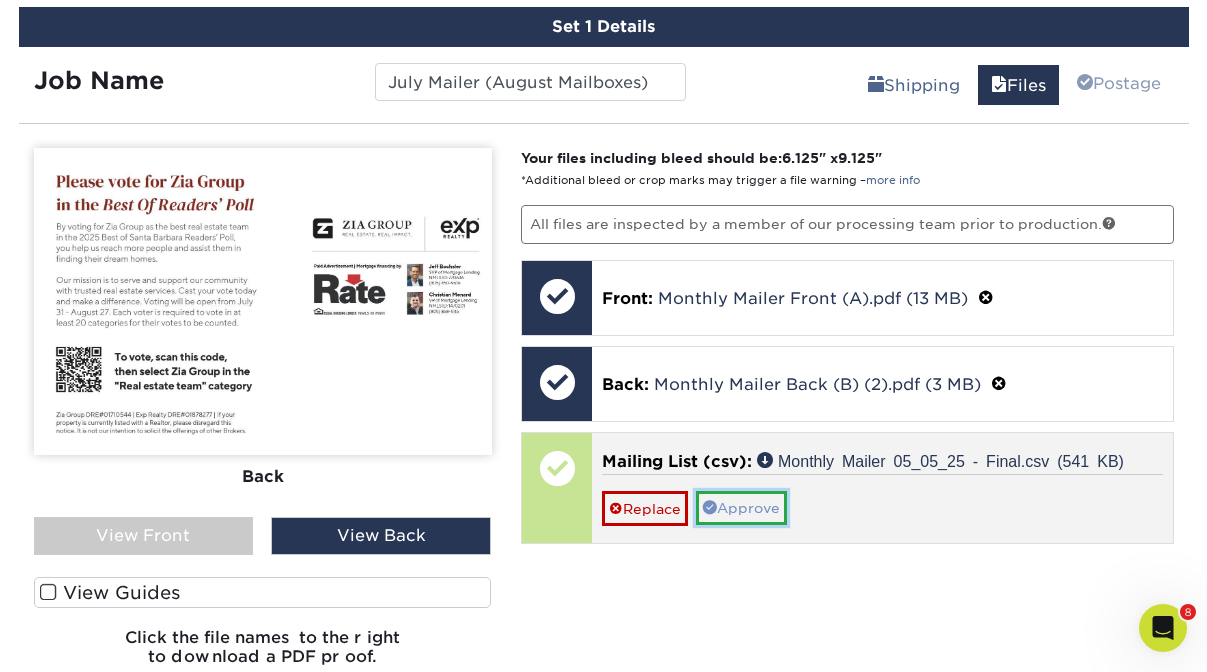 click on "Approve" at bounding box center (741, 508) 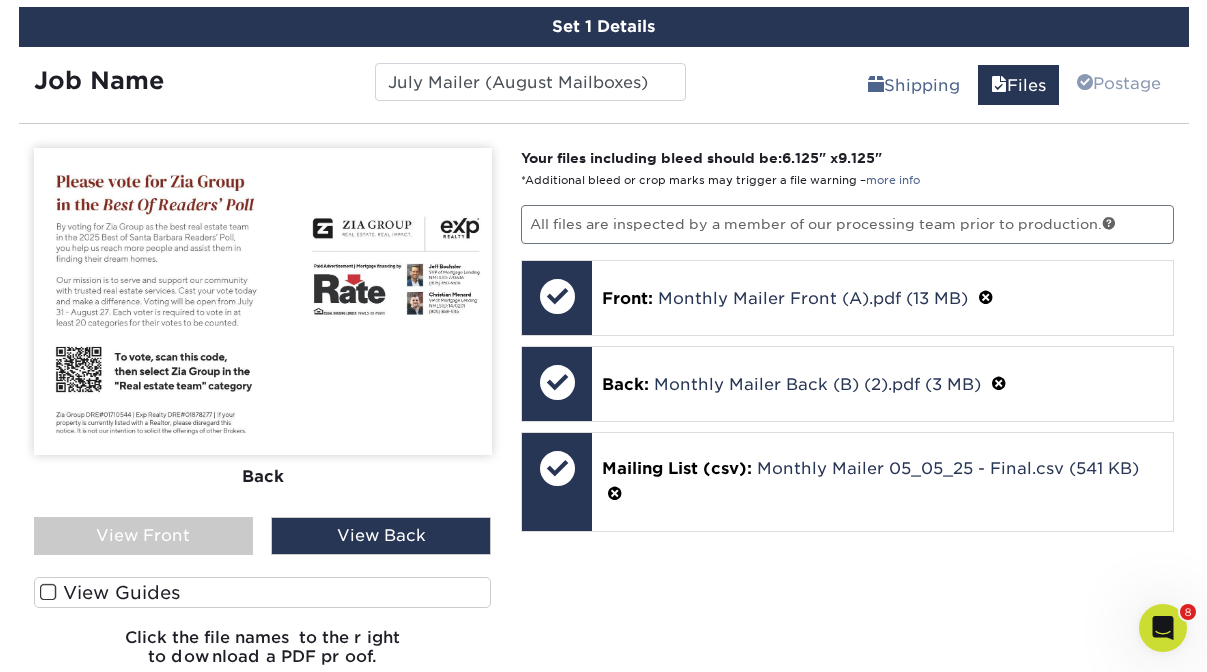 click on "View Guides" at bounding box center [263, 592] 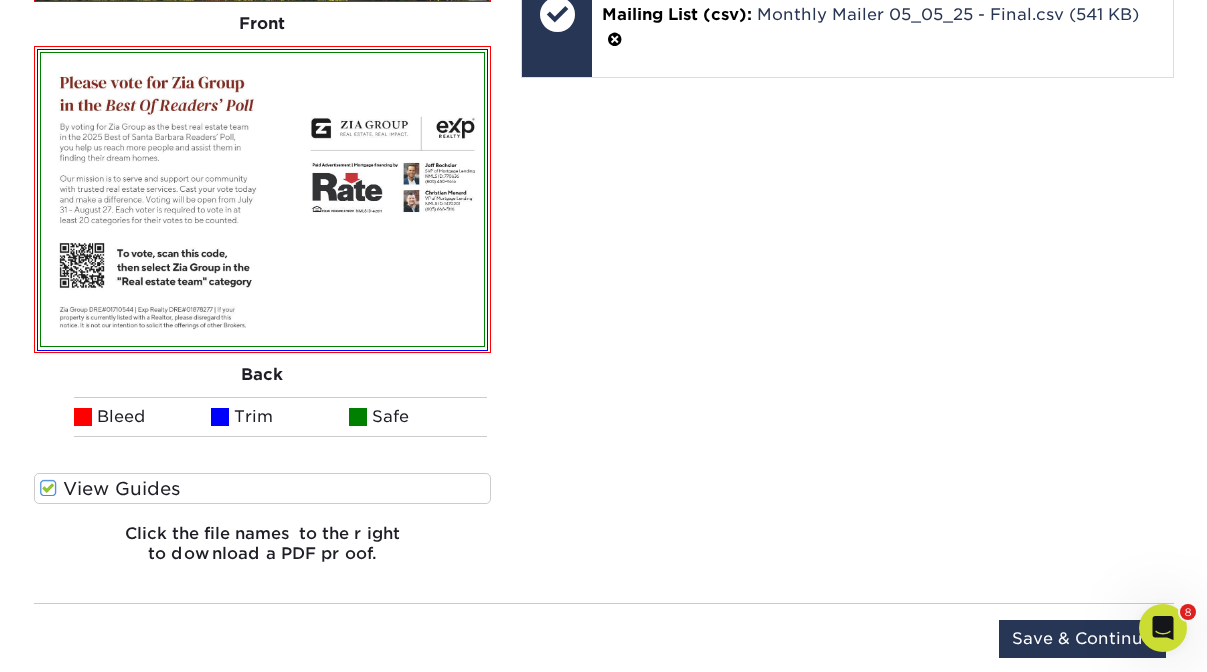 scroll, scrollTop: 1568, scrollLeft: 0, axis: vertical 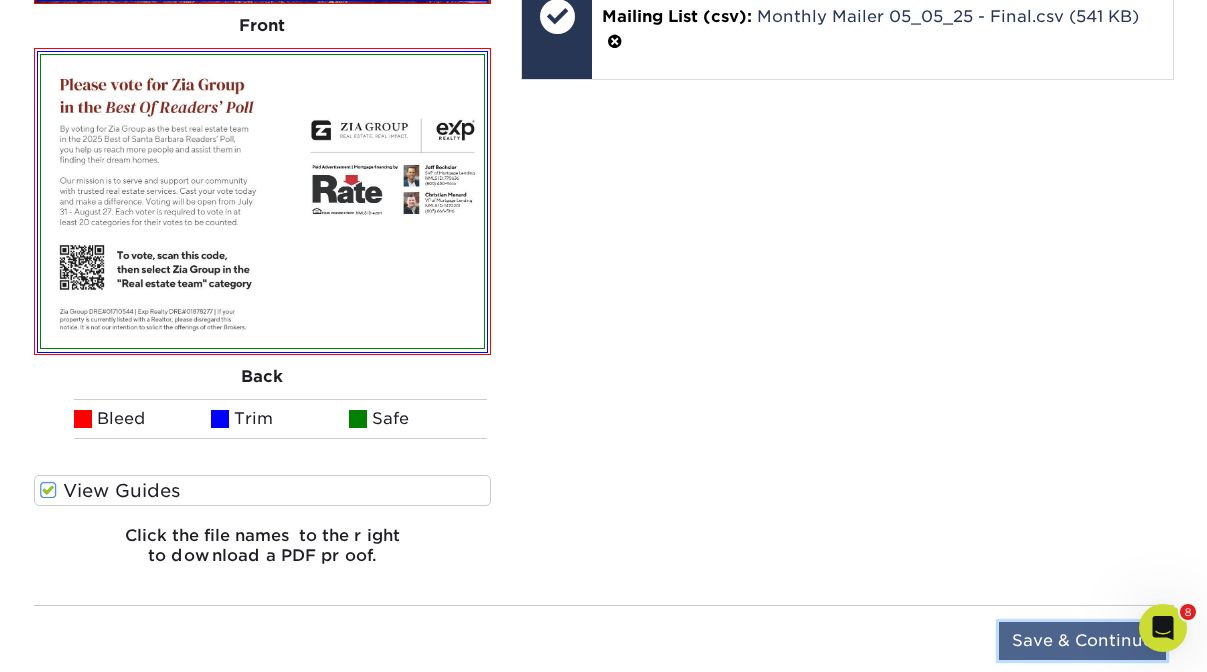 click on "Save & Continue" at bounding box center (1082, 641) 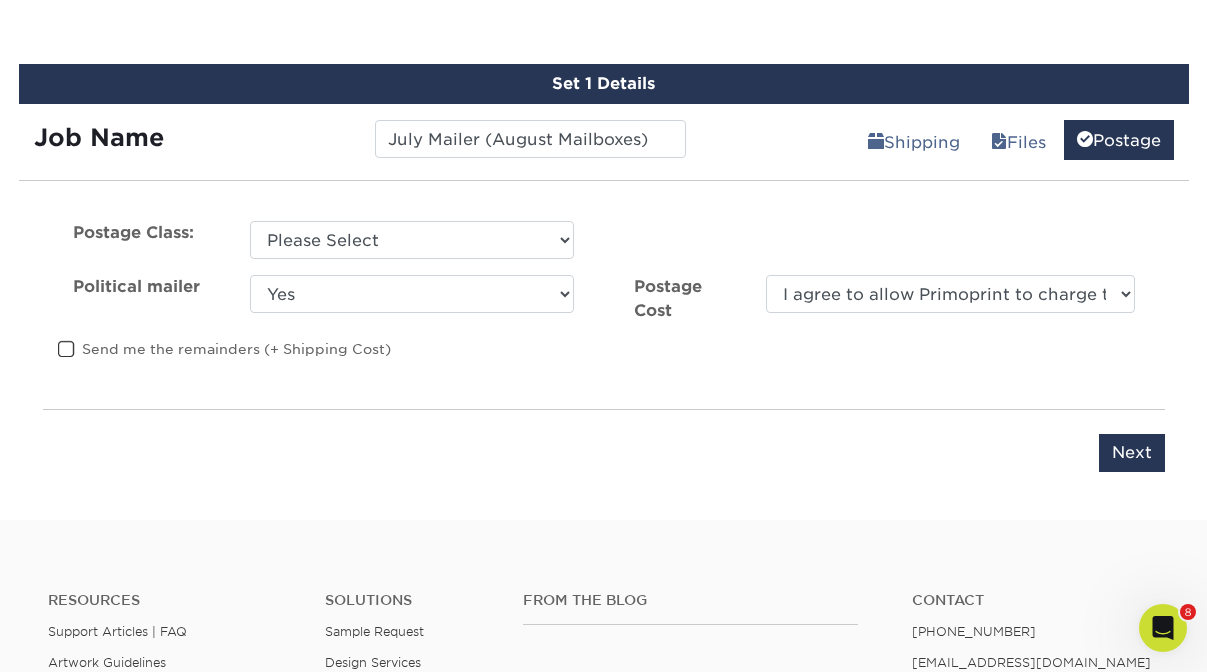 scroll, scrollTop: 1023, scrollLeft: 0, axis: vertical 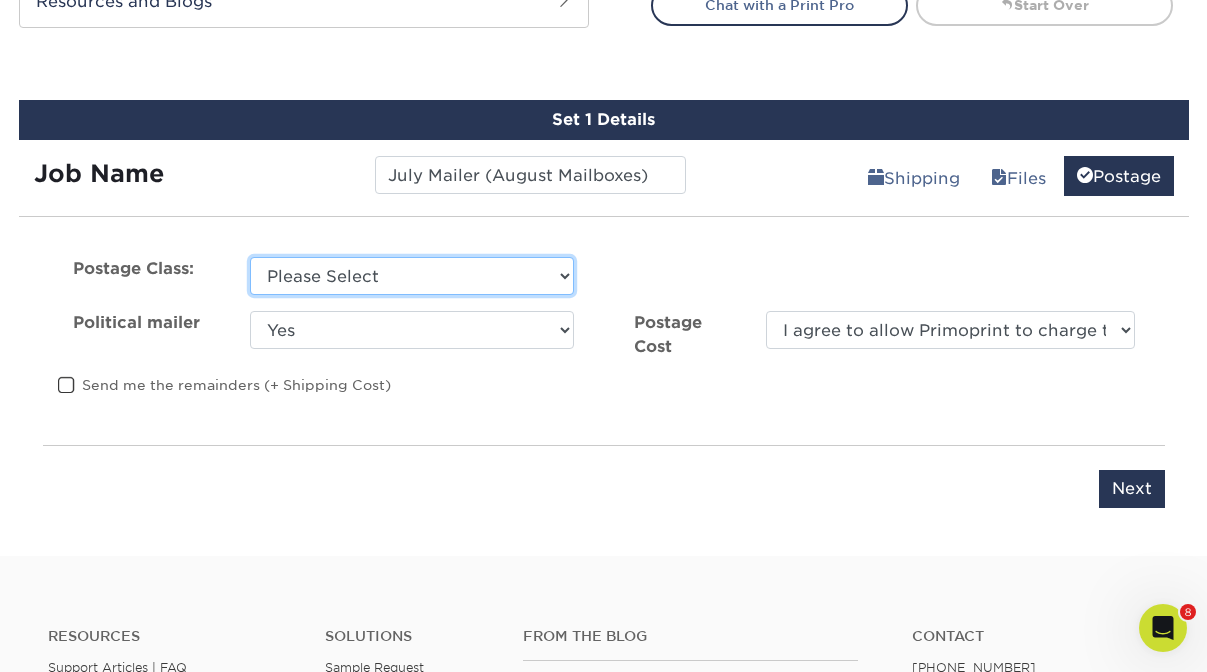 click on "Please Select
First Class
Standard Class
Non Profit" at bounding box center [412, 276] 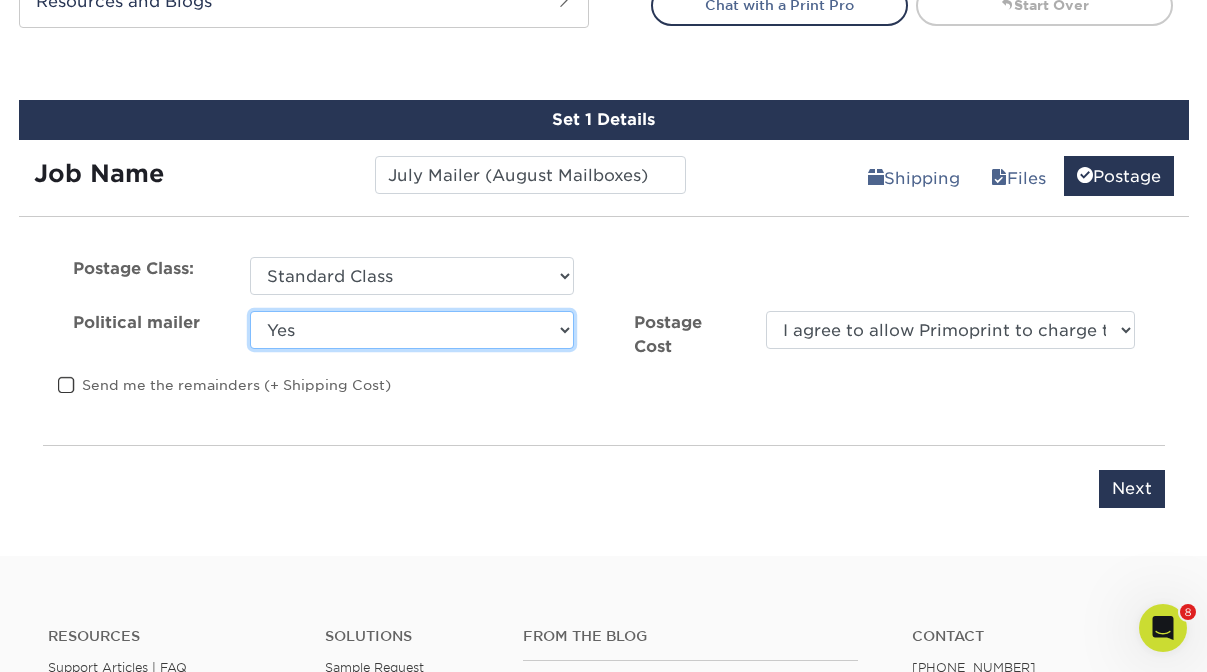 click on "Yes
No" at bounding box center [412, 330] 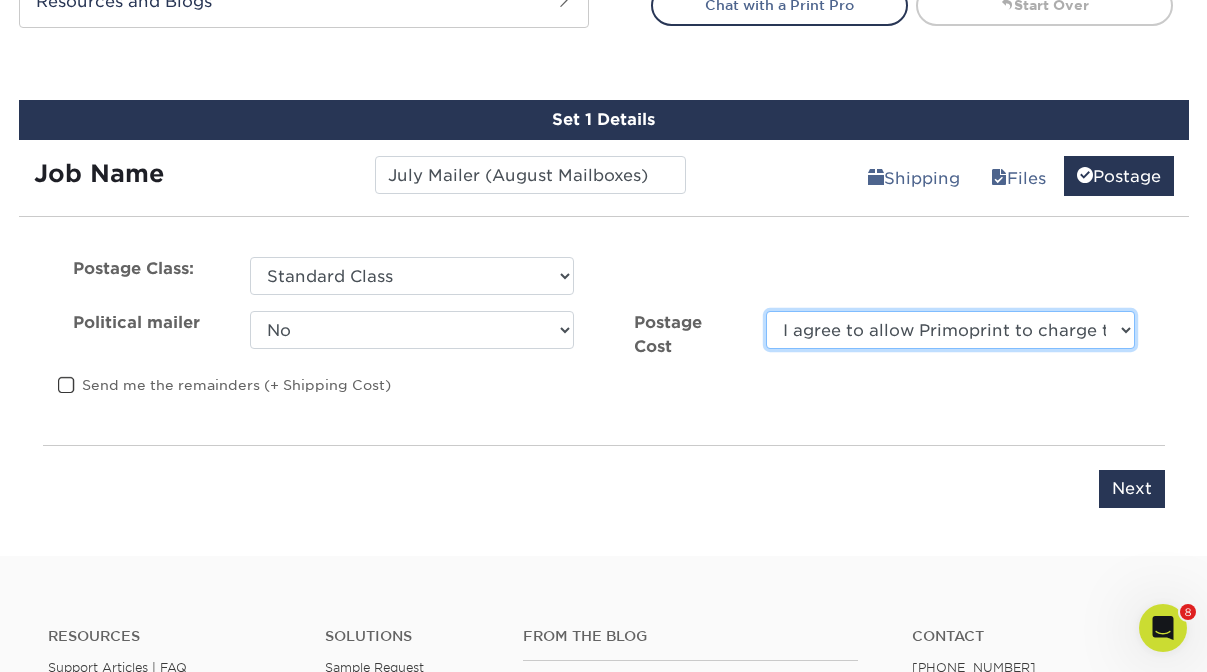 click on "I agree to allow Primoprint to charge the card on file for
the final postage cost
Please contact me with the final postage cost" at bounding box center (950, 330) 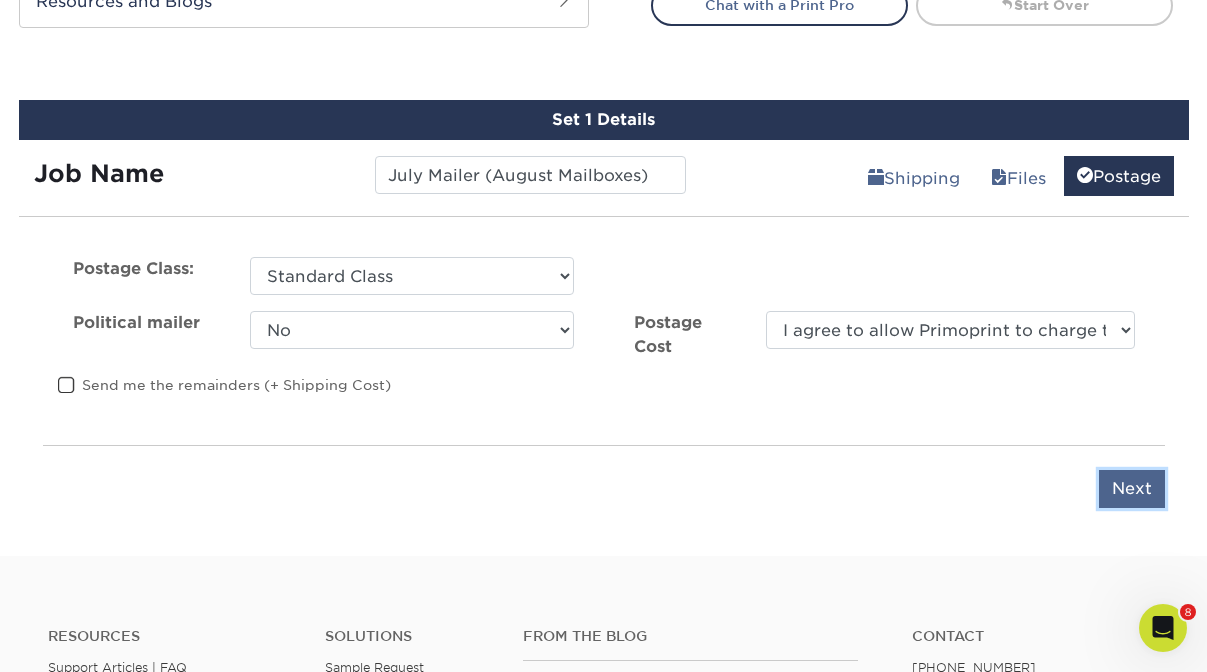 click on "Next" at bounding box center (1132, 489) 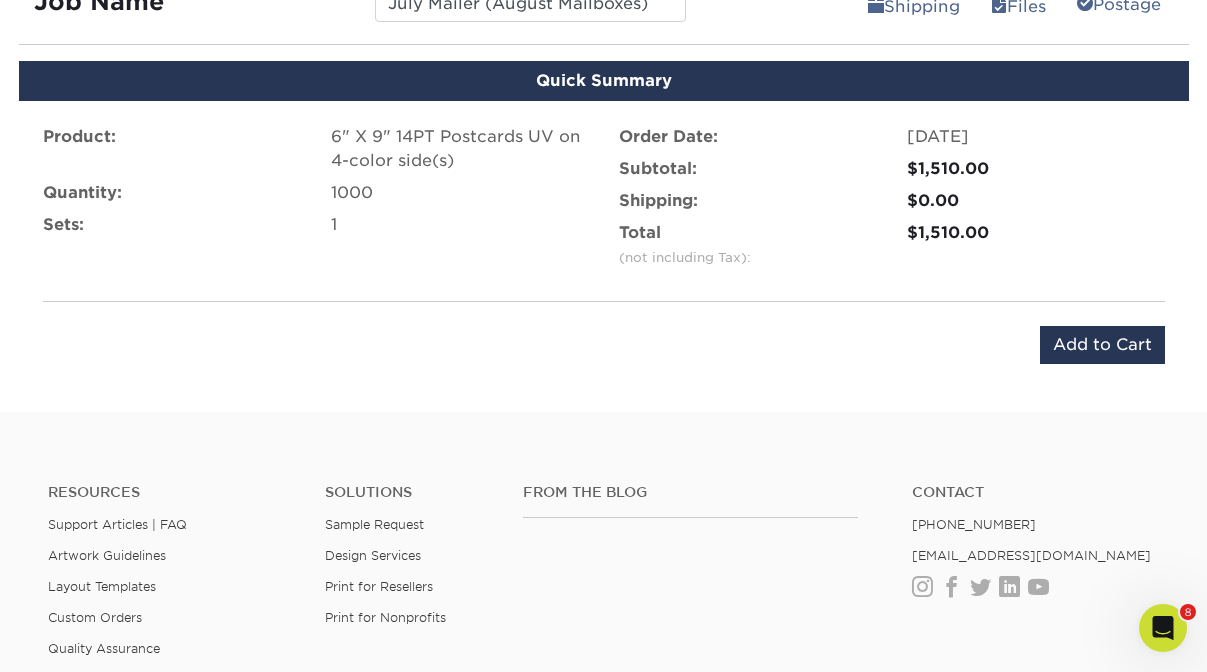 scroll, scrollTop: 1234, scrollLeft: 0, axis: vertical 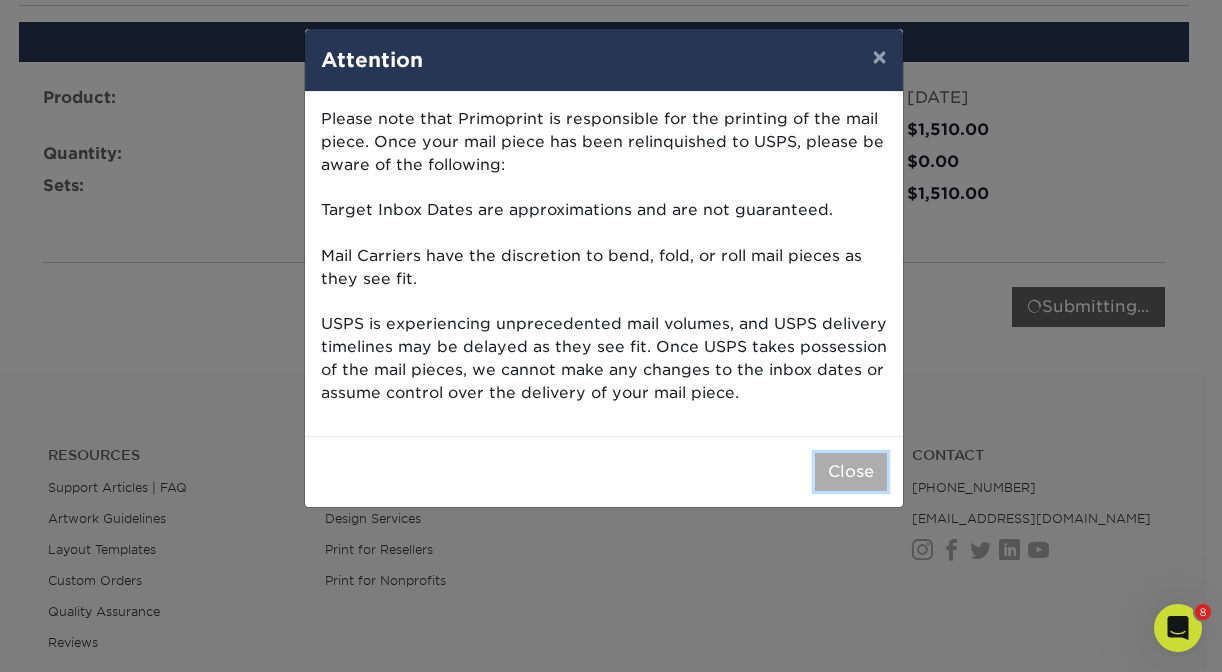 click on "Close" at bounding box center (851, 472) 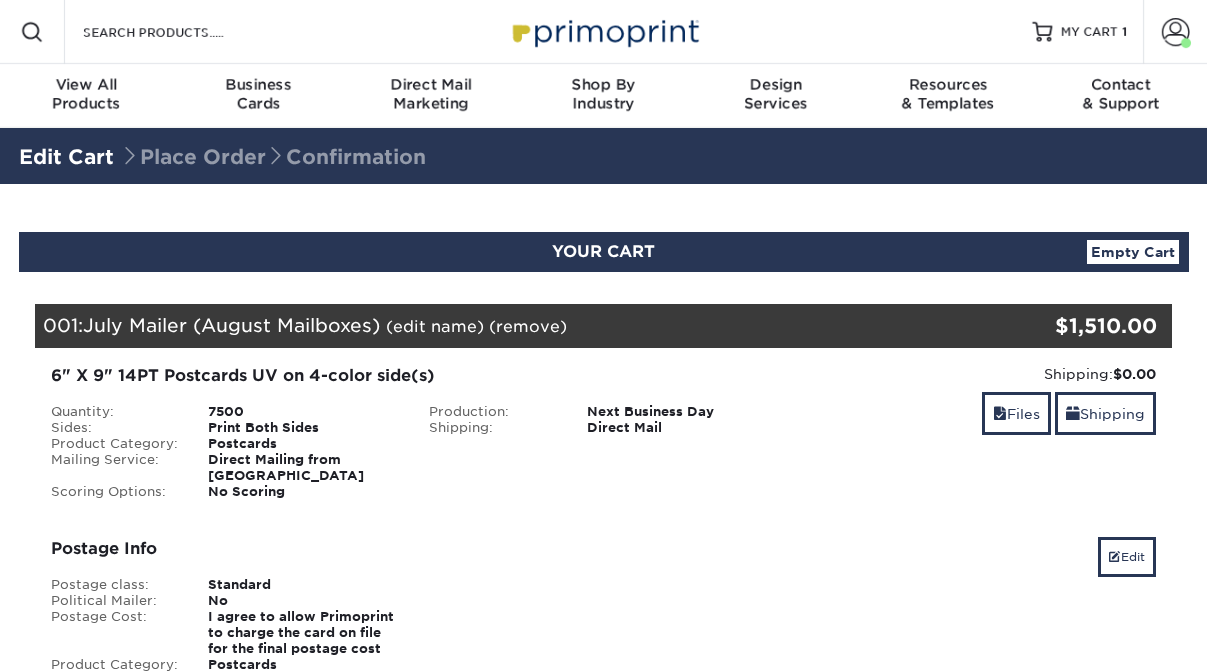 scroll, scrollTop: 0, scrollLeft: 0, axis: both 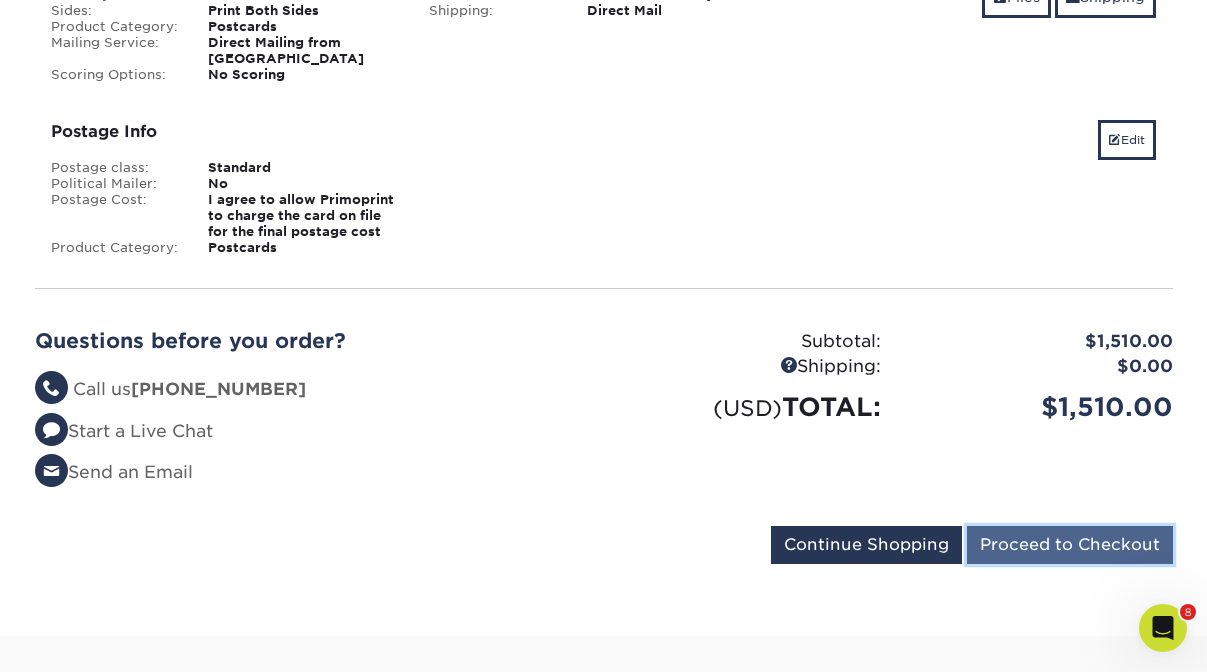 click on "Proceed to Checkout" at bounding box center (1070, 545) 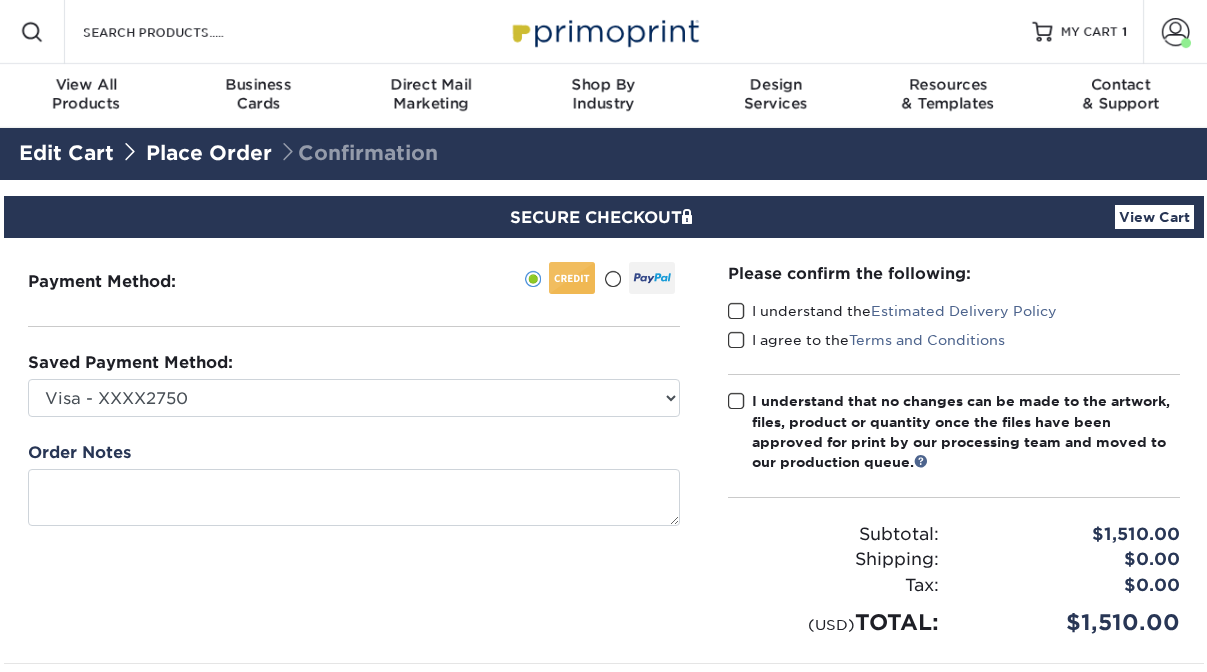 scroll, scrollTop: 0, scrollLeft: 0, axis: both 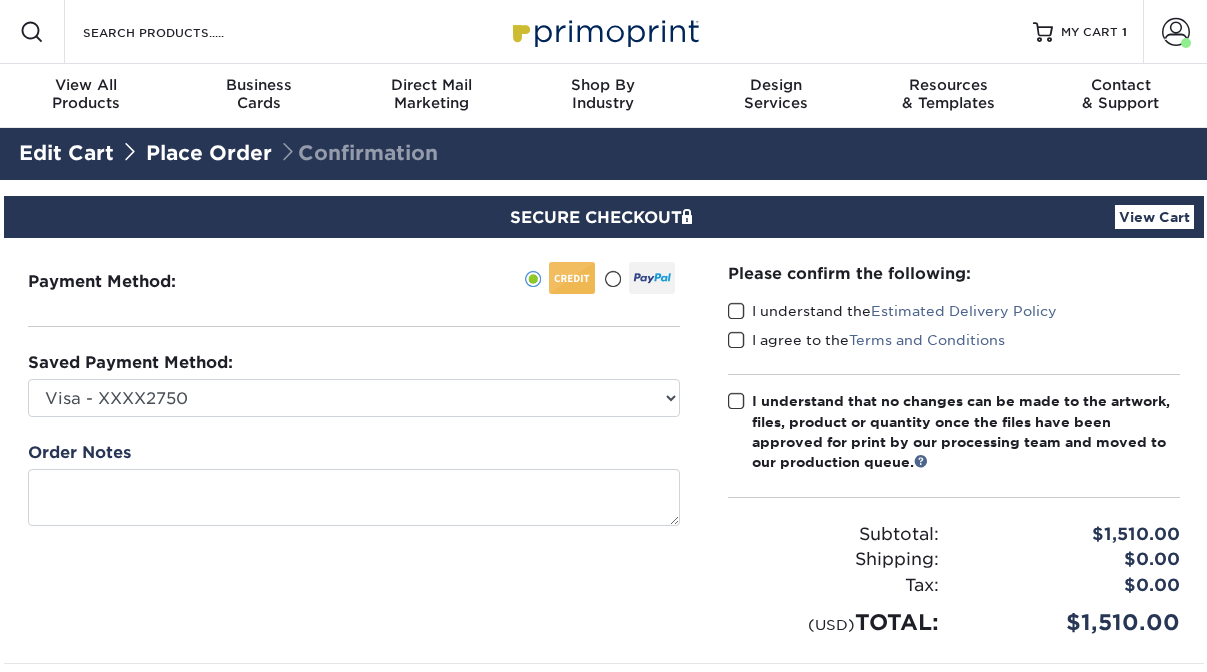 select on "66500" 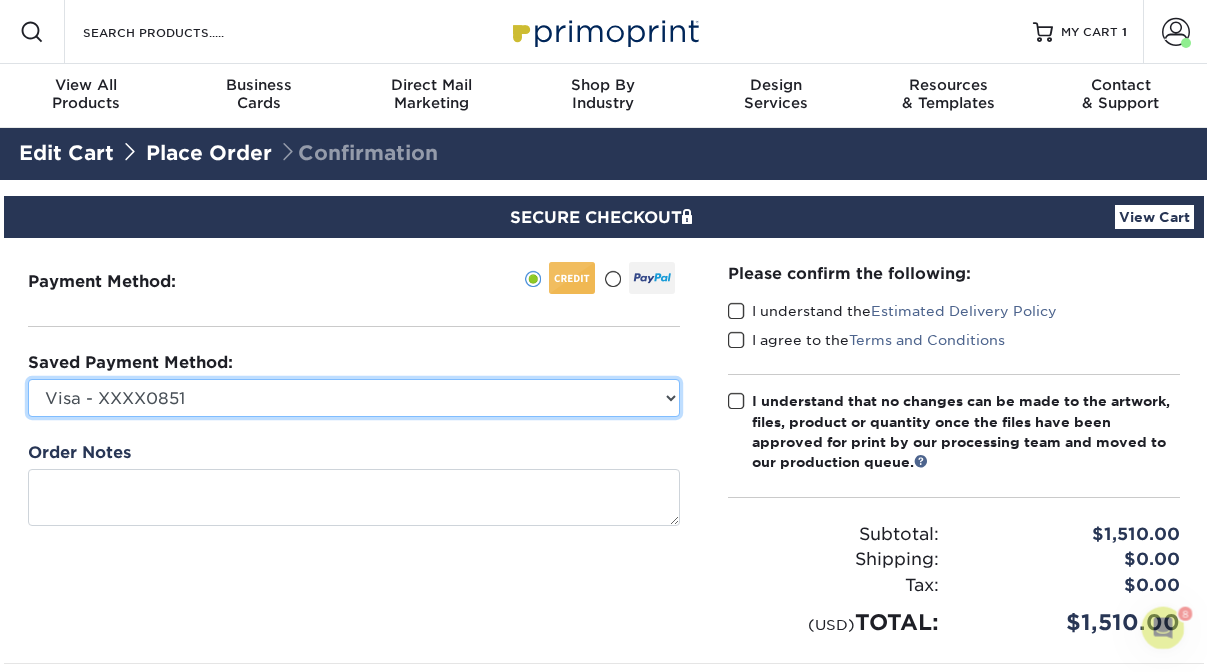 scroll, scrollTop: 0, scrollLeft: 0, axis: both 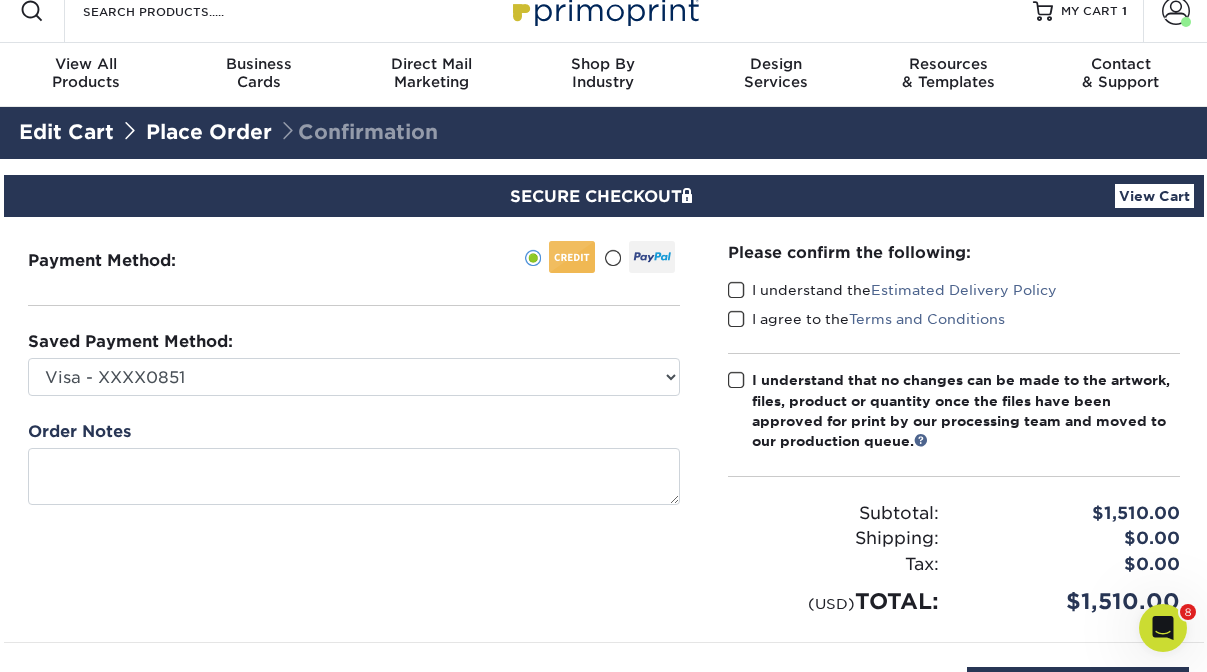 click at bounding box center (736, 290) 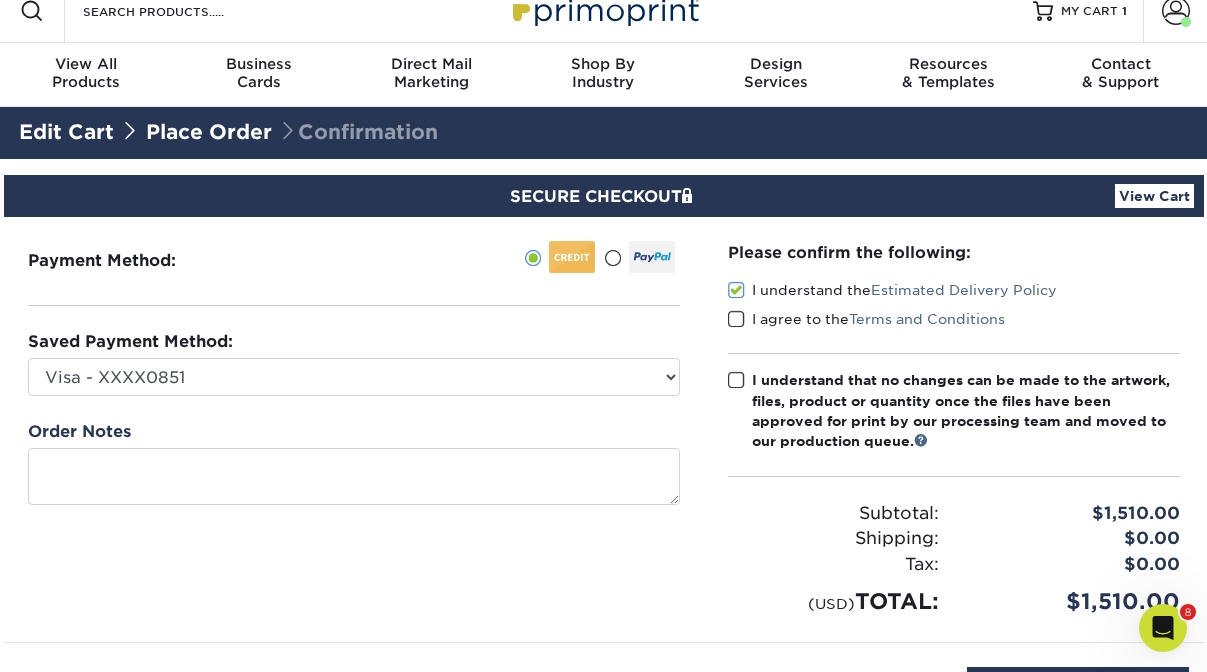 click at bounding box center (736, 319) 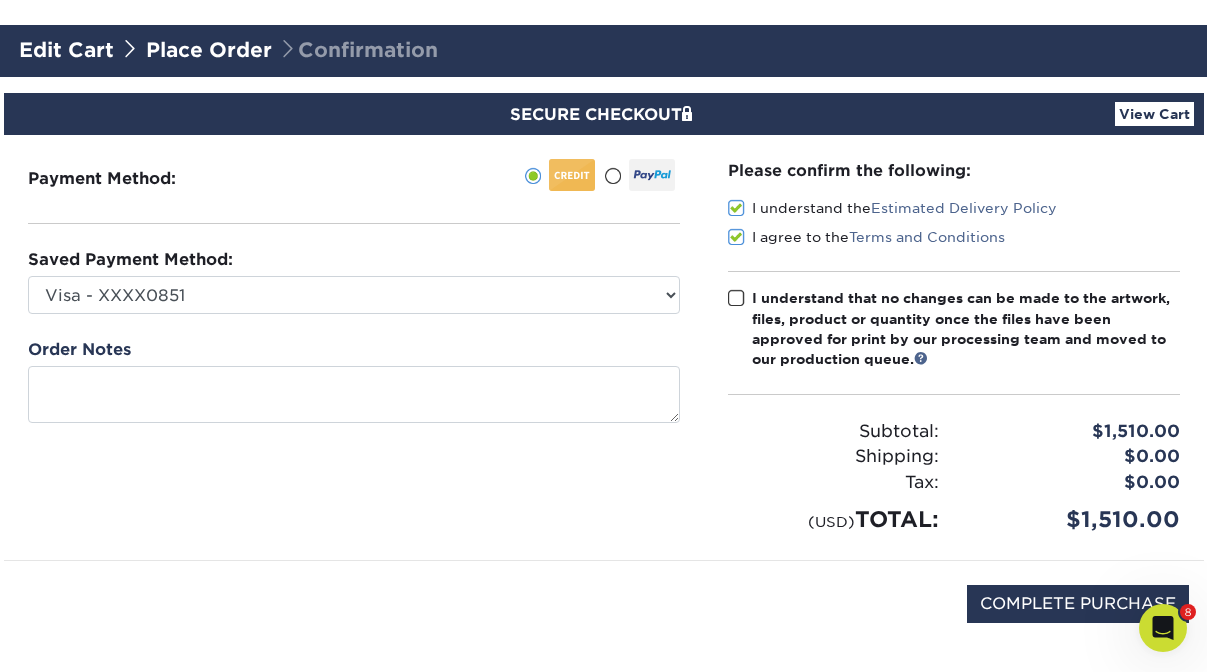 scroll, scrollTop: 128, scrollLeft: 0, axis: vertical 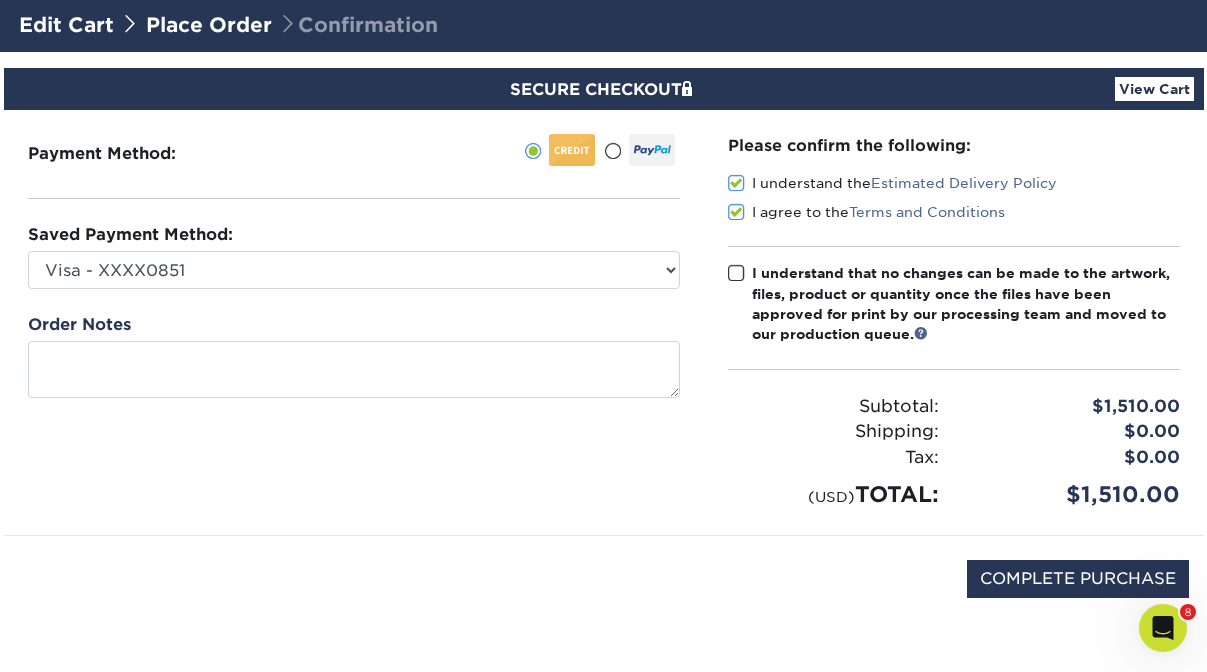 click at bounding box center [736, 273] 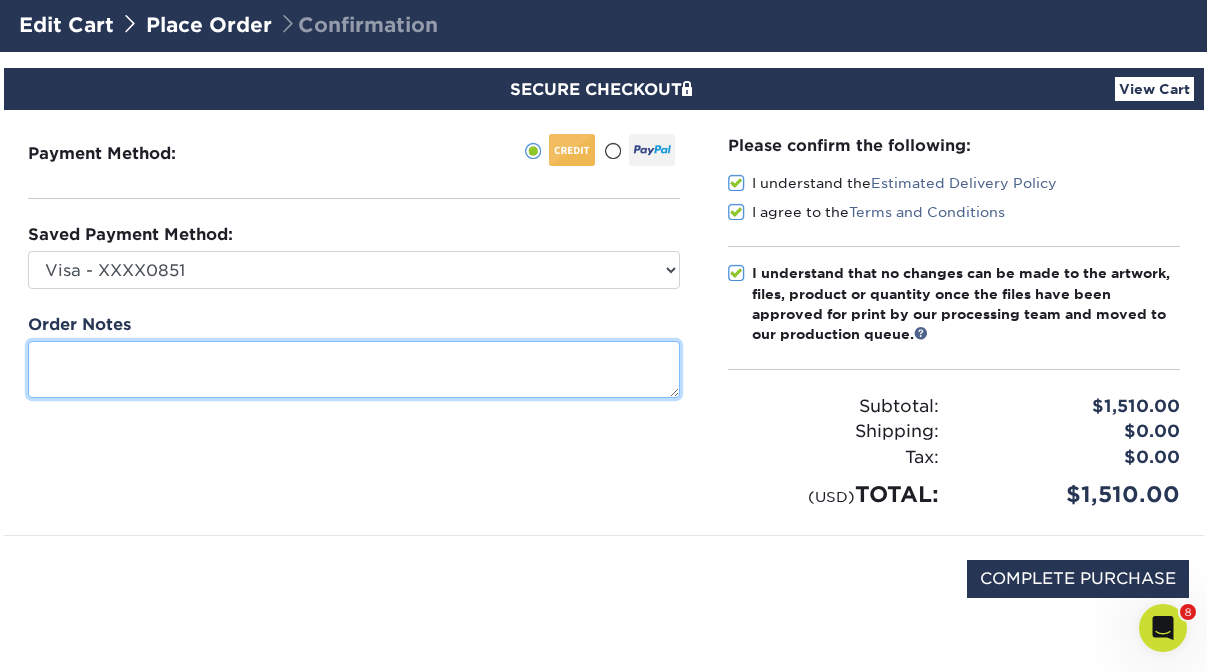 click at bounding box center [354, 369] 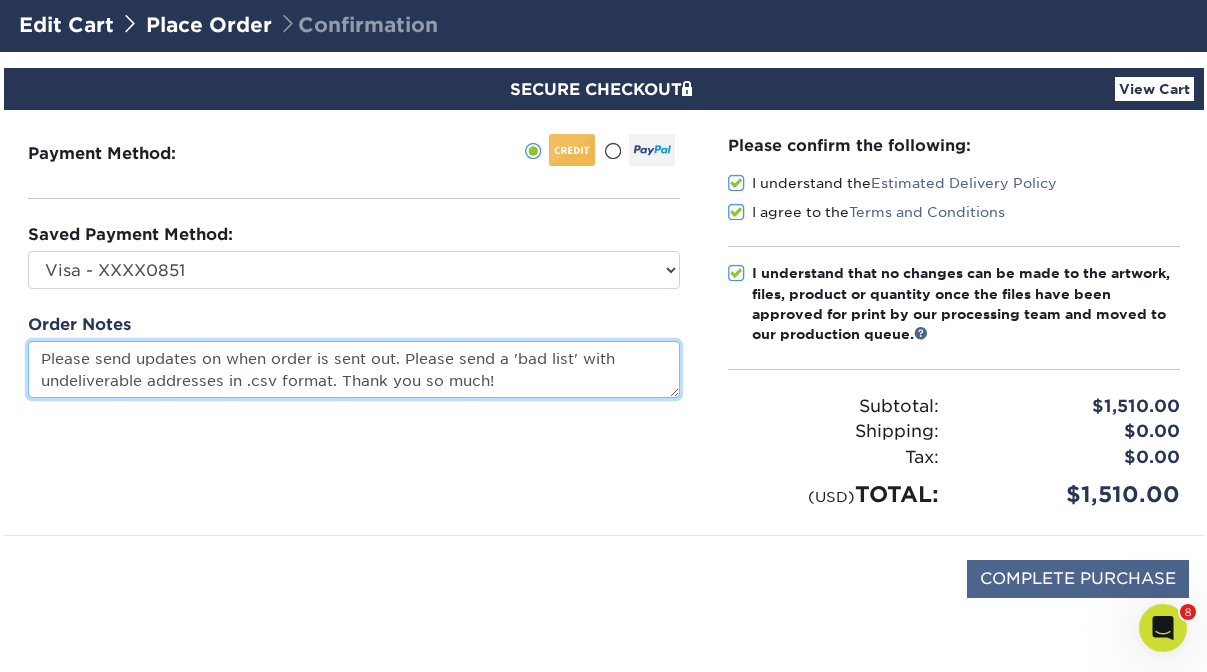 type on "Please send updates on when order is sent out. Please send a 'bad list' with undeliverable addresses in .csv format. Thank you so much!" 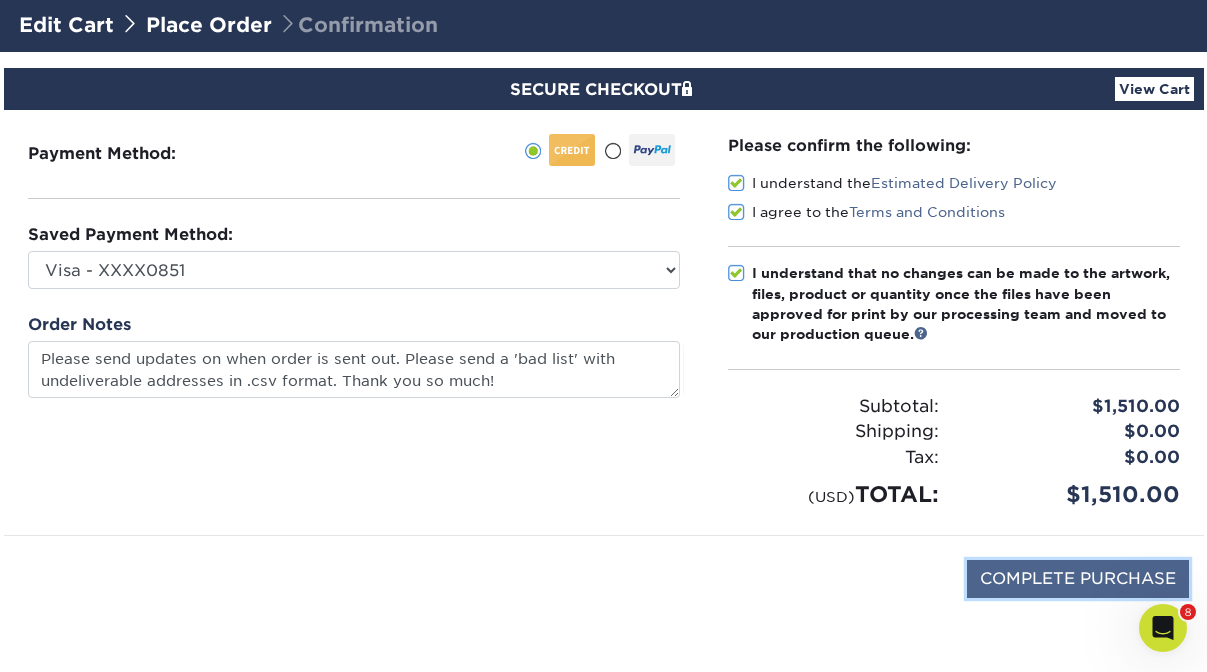 click on "COMPLETE PURCHASE" at bounding box center (1078, 579) 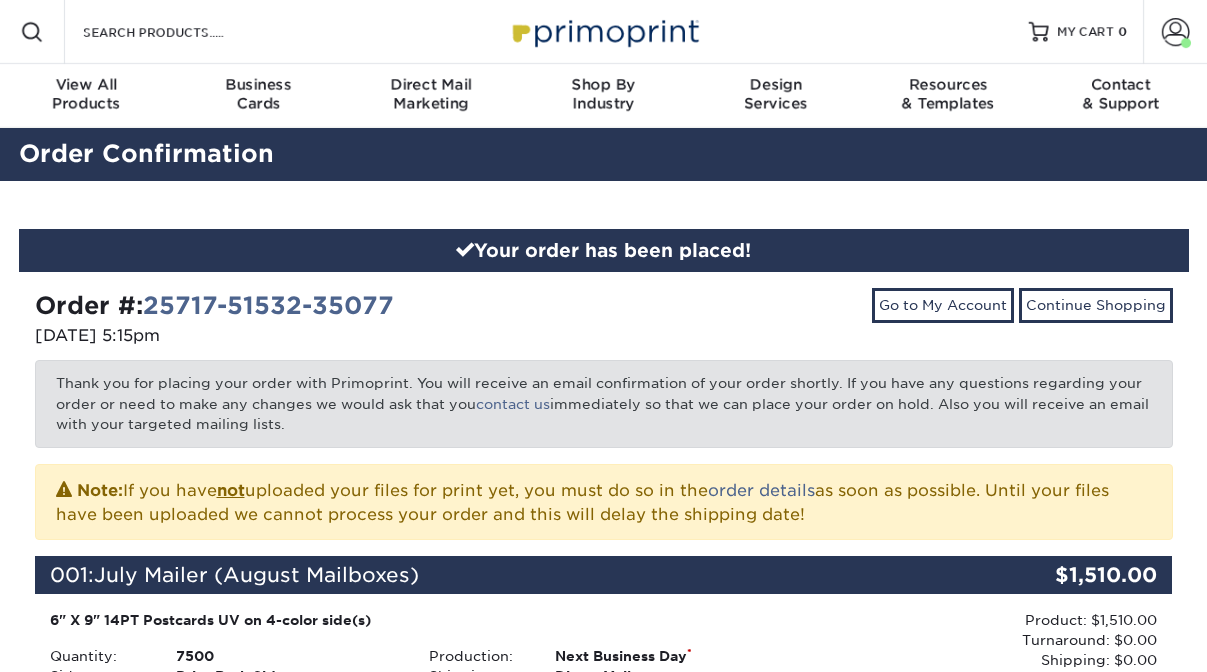 scroll, scrollTop: 0, scrollLeft: 0, axis: both 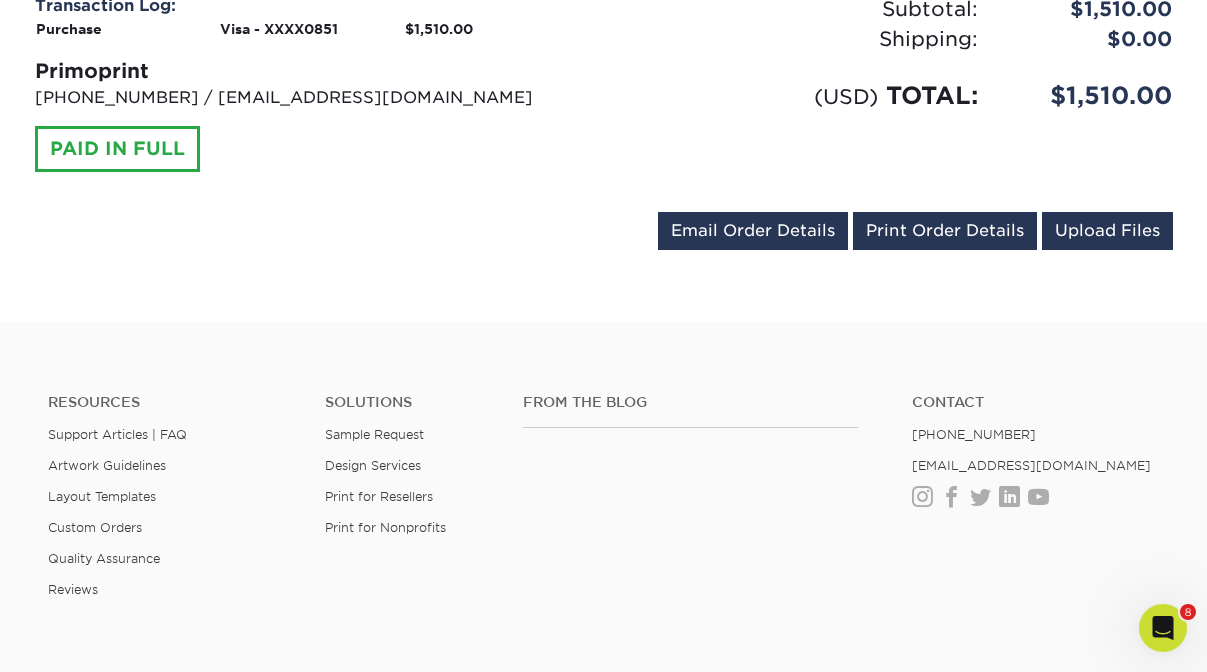 click 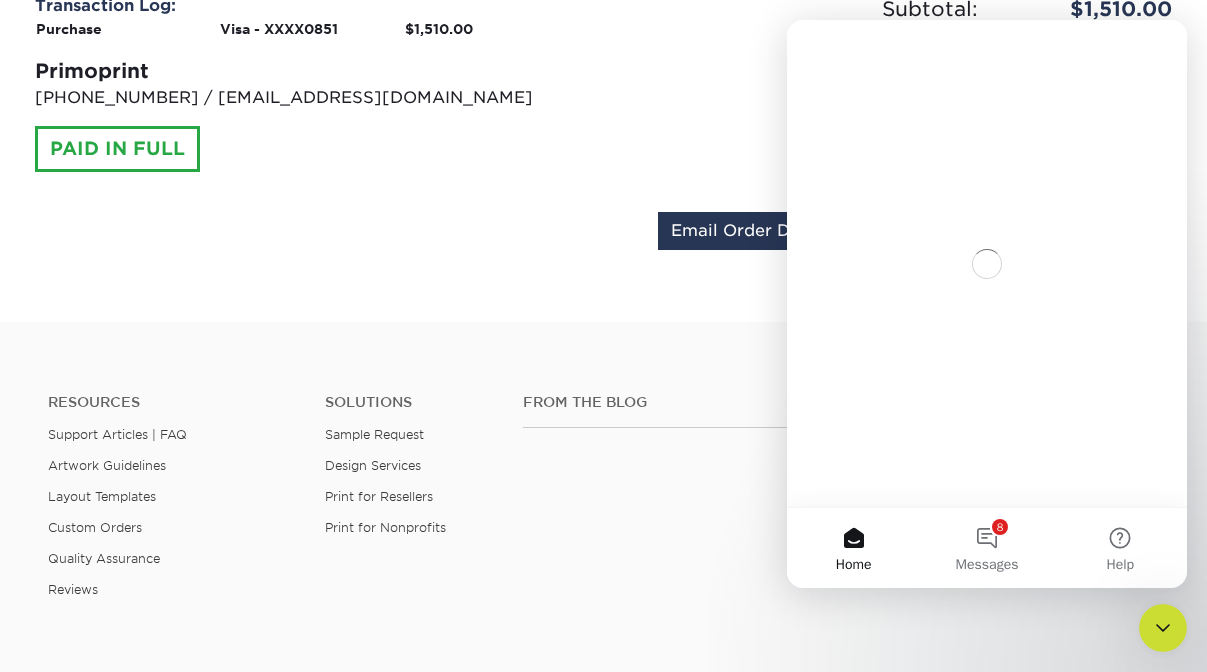 scroll, scrollTop: 0, scrollLeft: 0, axis: both 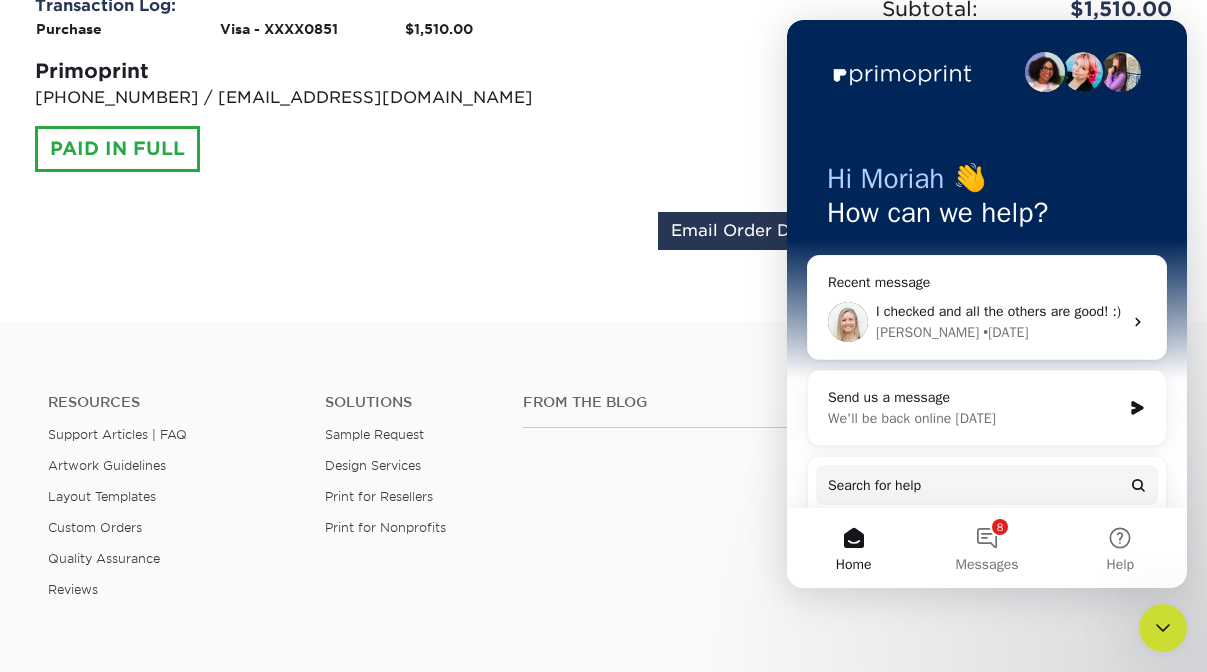 click 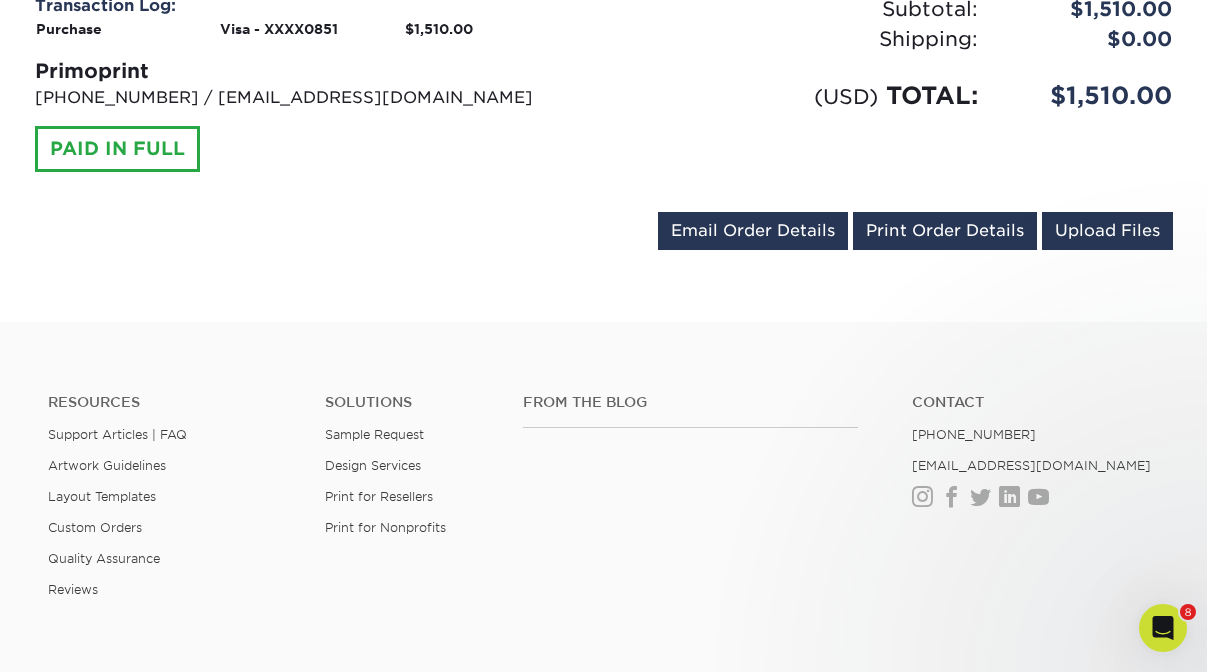 scroll, scrollTop: 0, scrollLeft: 0, axis: both 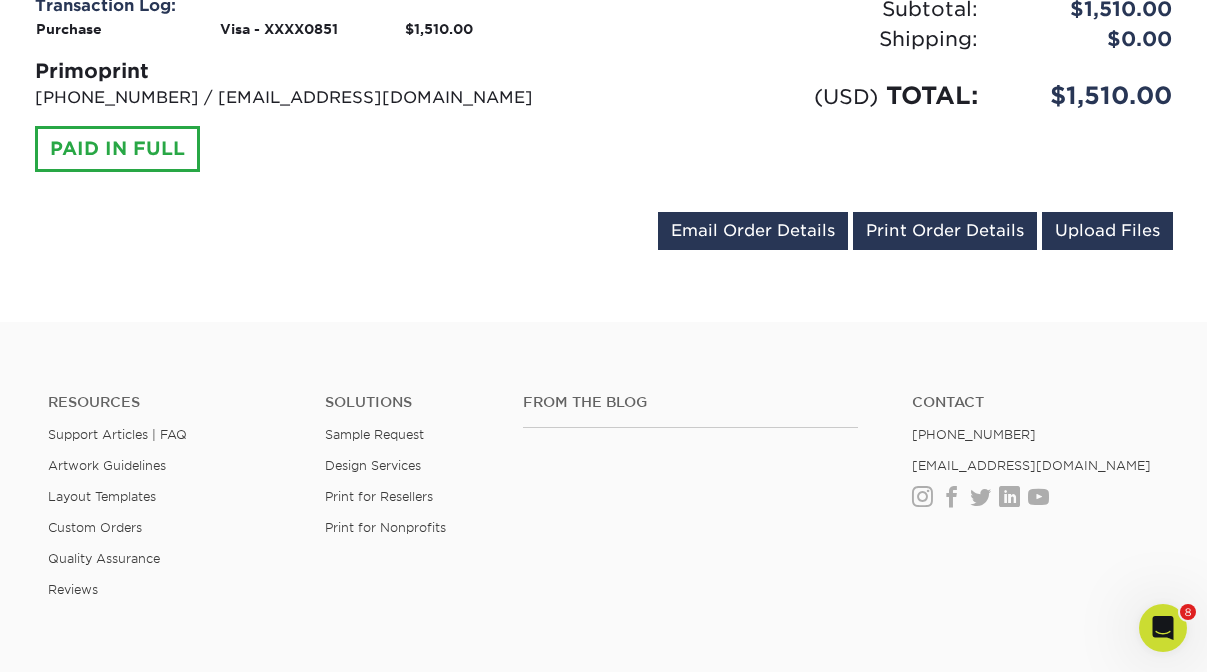 click 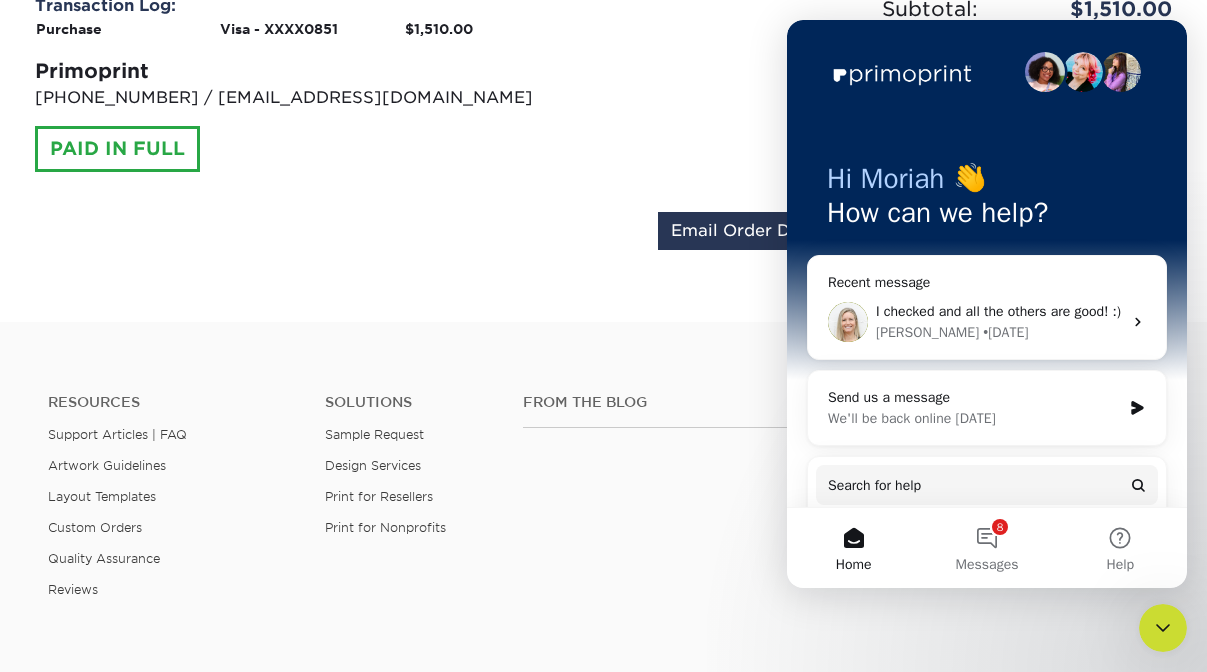 click on "Send us a message" at bounding box center [974, 397] 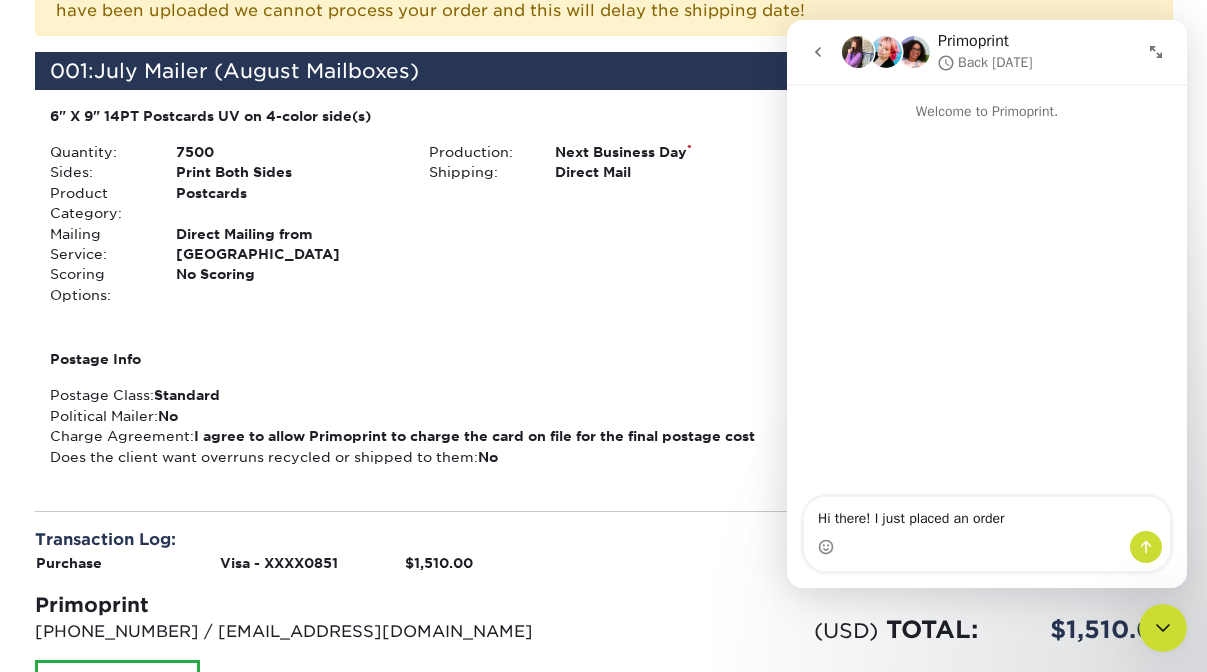 scroll, scrollTop: 195, scrollLeft: 0, axis: vertical 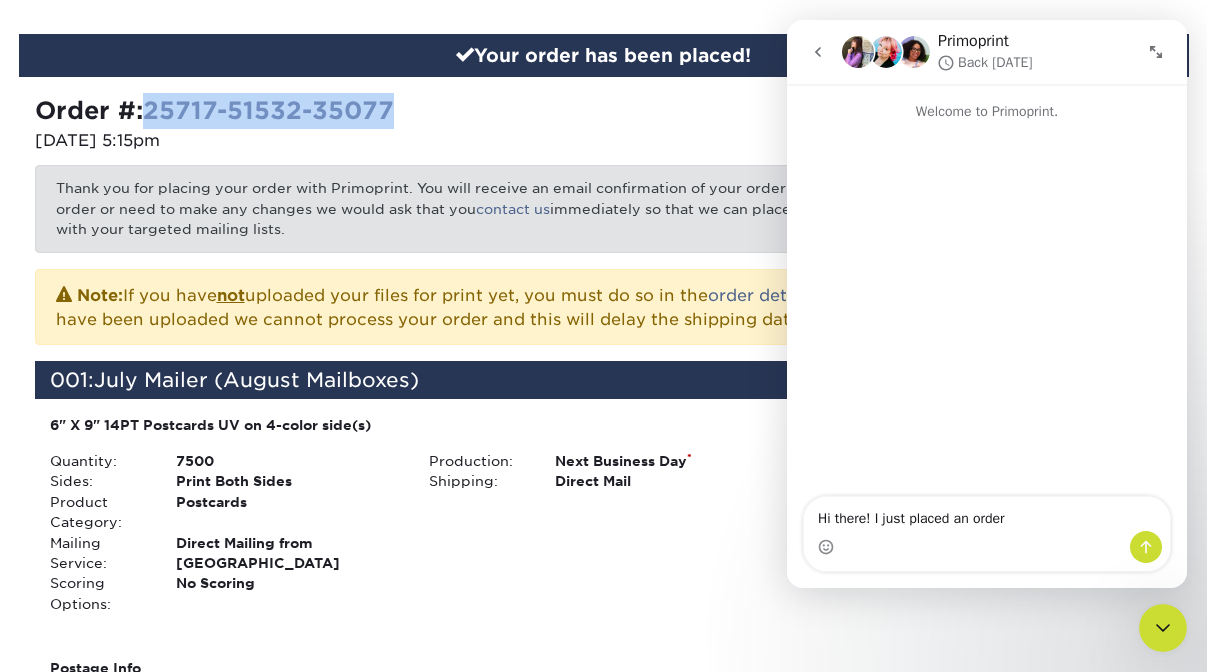drag, startPoint x: 410, startPoint y: 115, endPoint x: 151, endPoint y: 112, distance: 259.01736 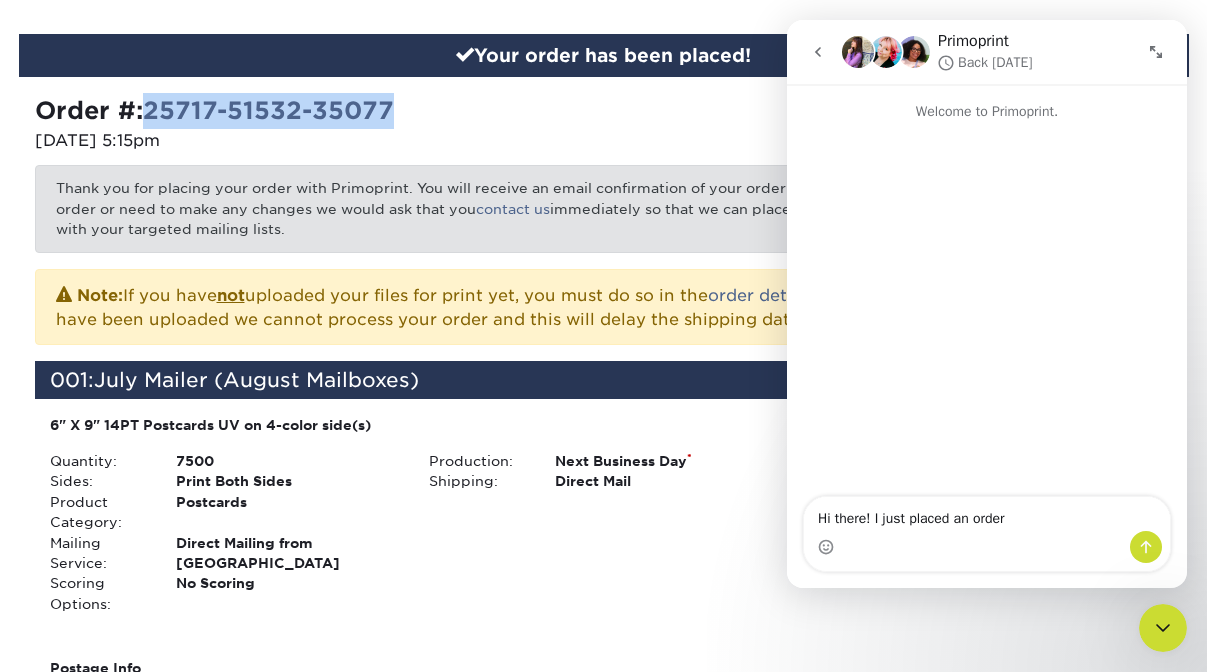 copy on "25717-51532-35077" 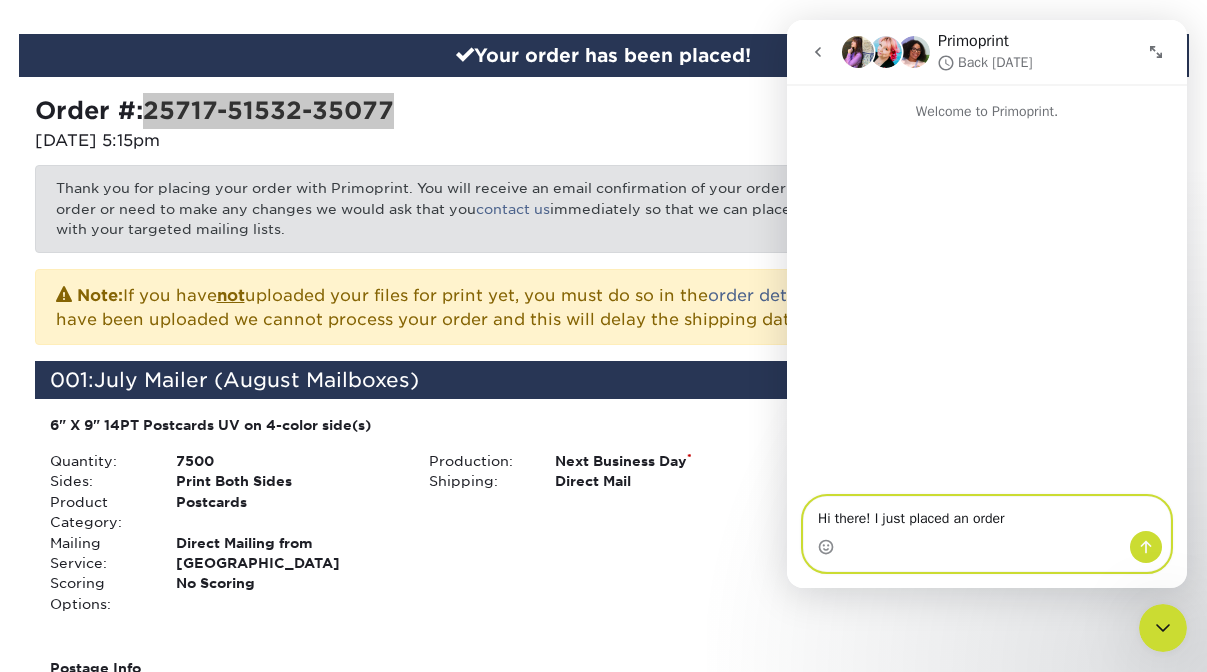click on "Hi there! I just placed an order" at bounding box center (987, 514) 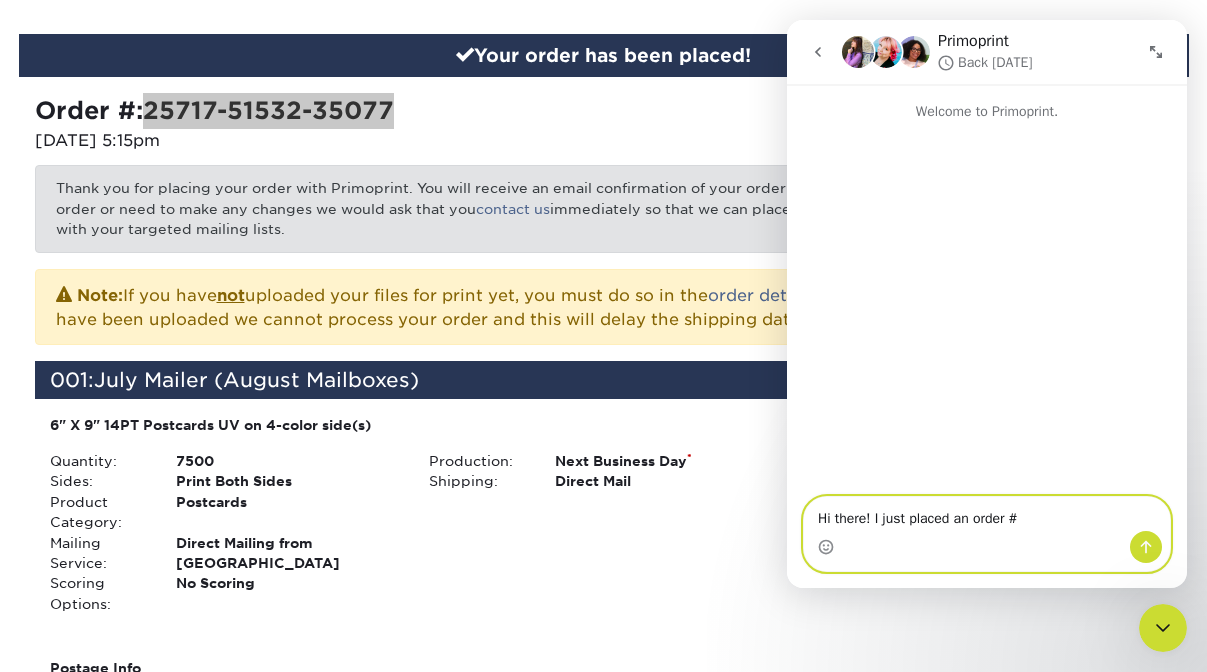 paste on "25717-51532-35077" 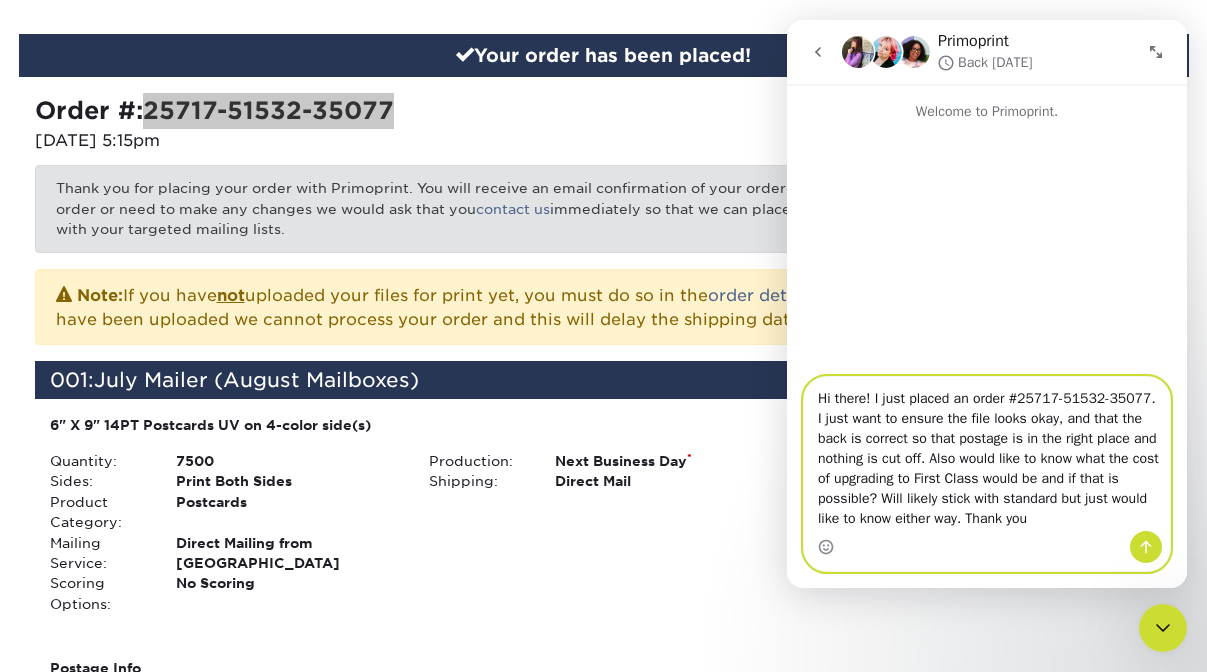 type on "Hi there! I just placed an order #25717-51532-35077. I just want to ensure the file looks okay, and that the back is correct so that postage is in the right place and nothing is cut off. Also would like to know what the cost of upgrading to First Class would be and if that is possible? Will likely stick with standard but just would like to know either way. Thank you!" 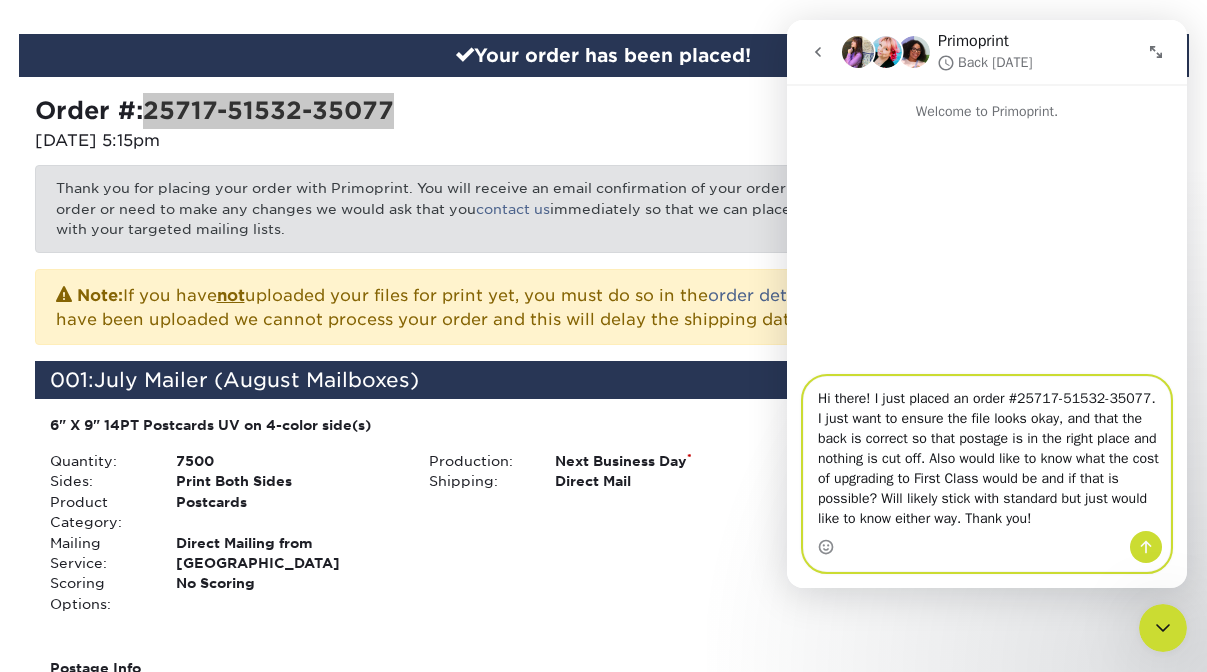 type 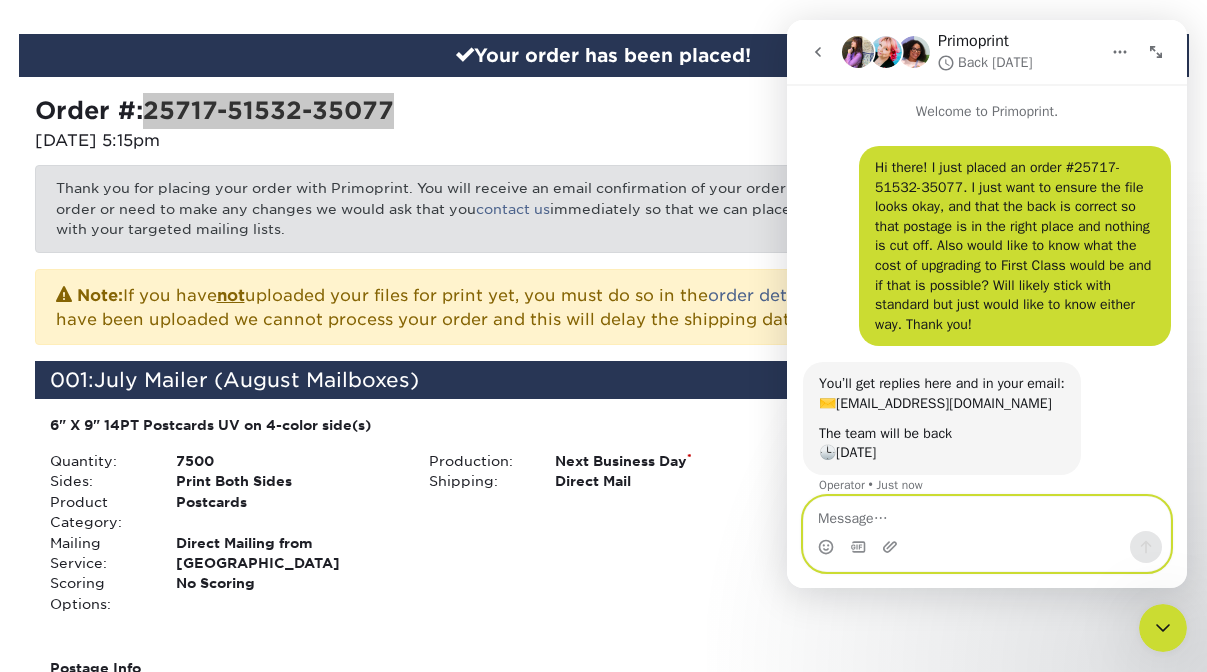 scroll, scrollTop: 76, scrollLeft: 0, axis: vertical 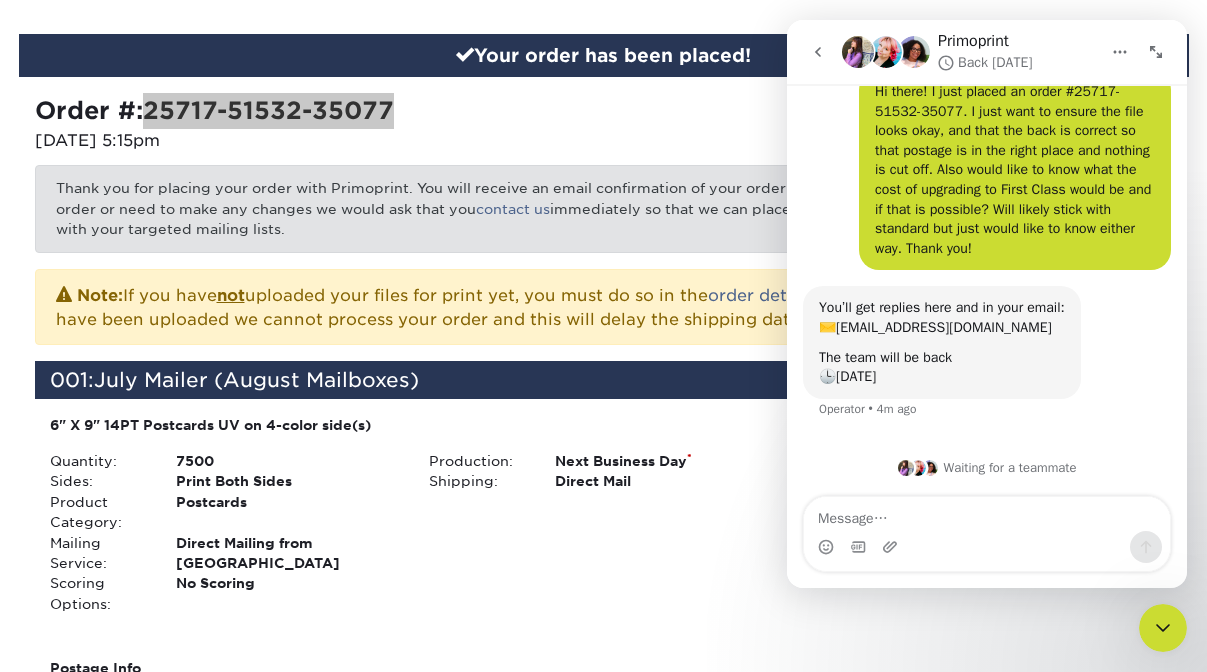 click at bounding box center [1163, 628] 